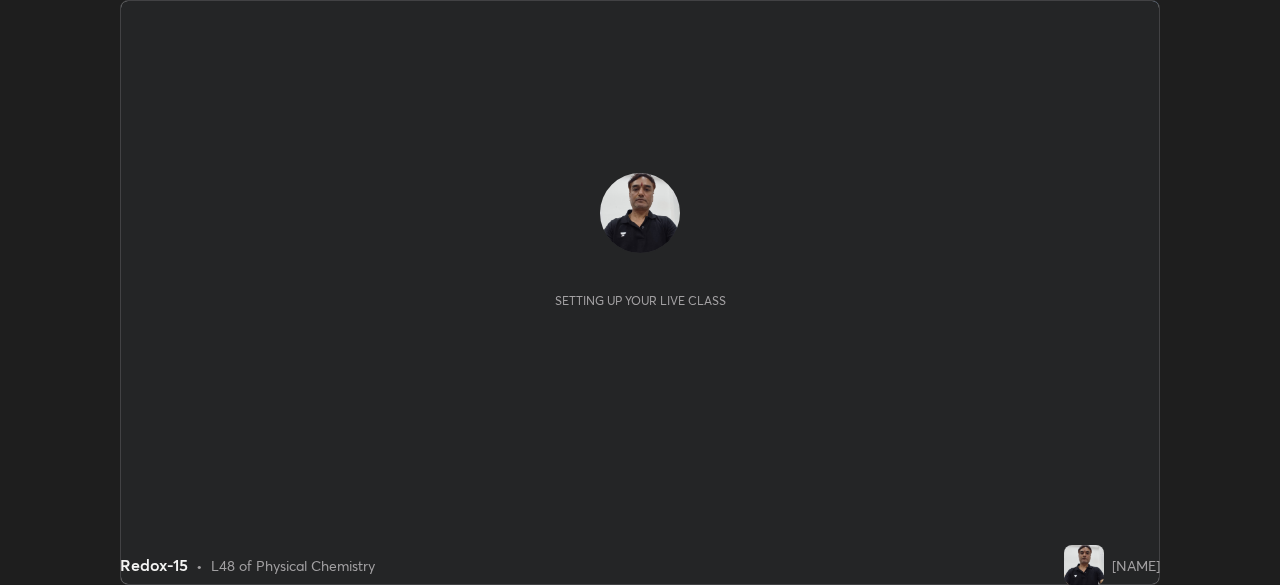 scroll, scrollTop: 0, scrollLeft: 0, axis: both 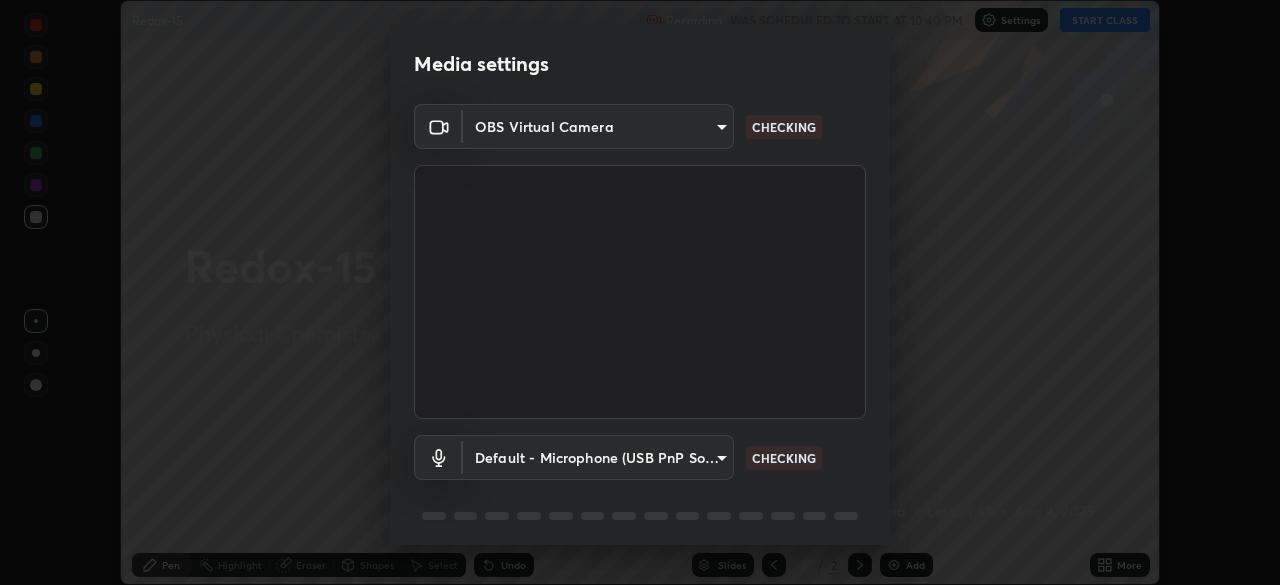 type on "d64d47ec9df49bf16df3be139c80778ada659e70263b5e9972ae33db9fa5459d" 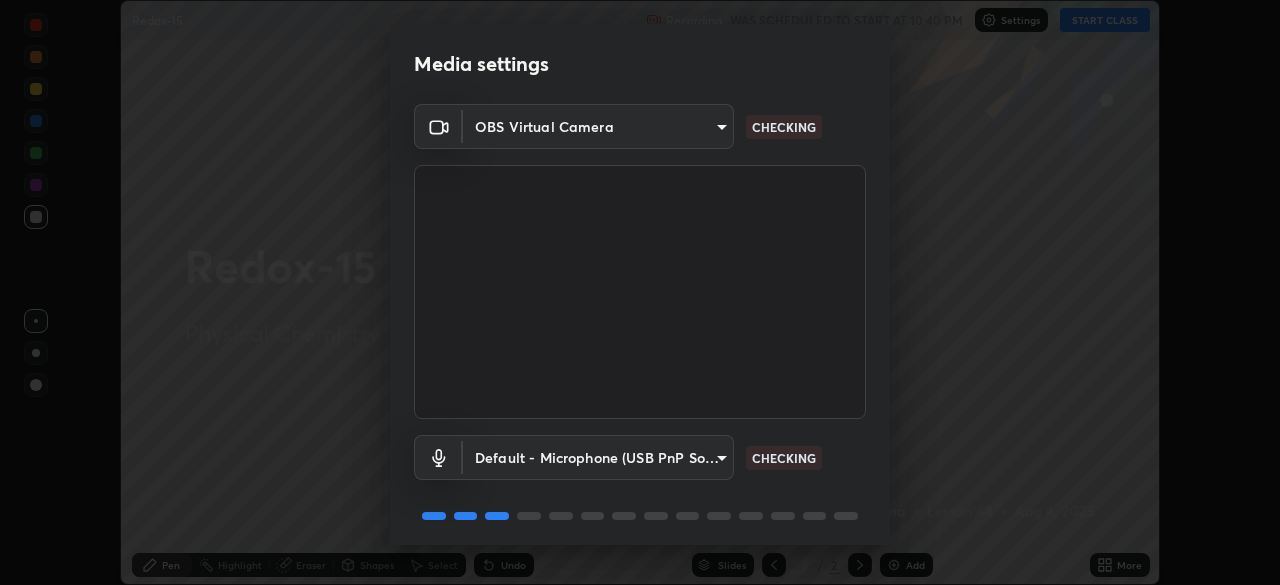 click at bounding box center [640, 292] 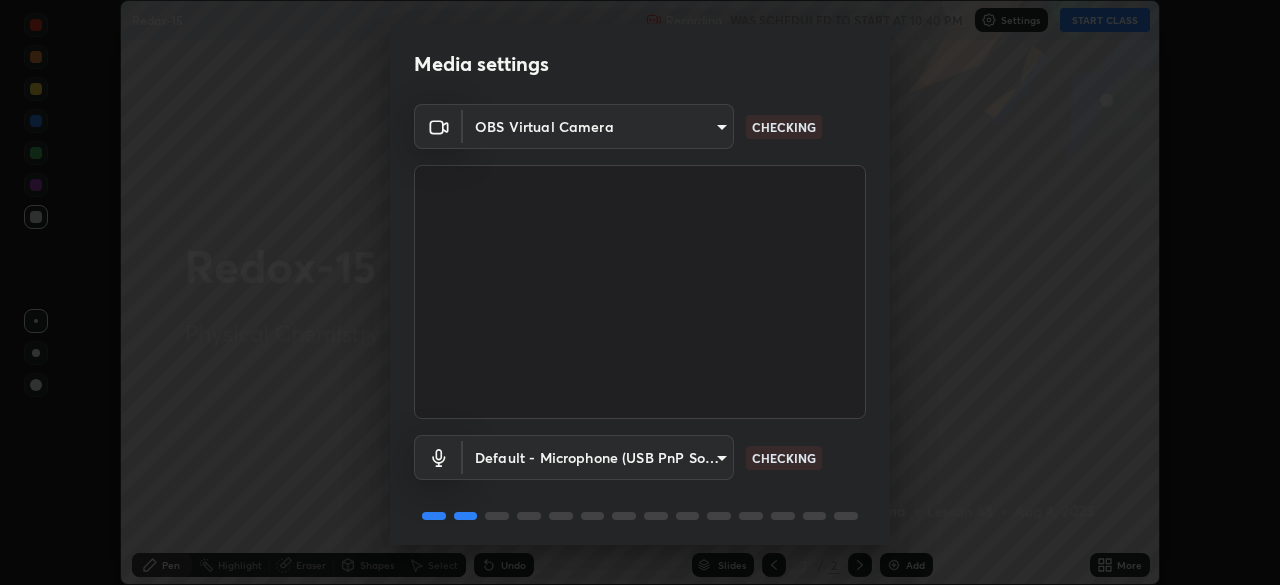 click at bounding box center [640, 292] 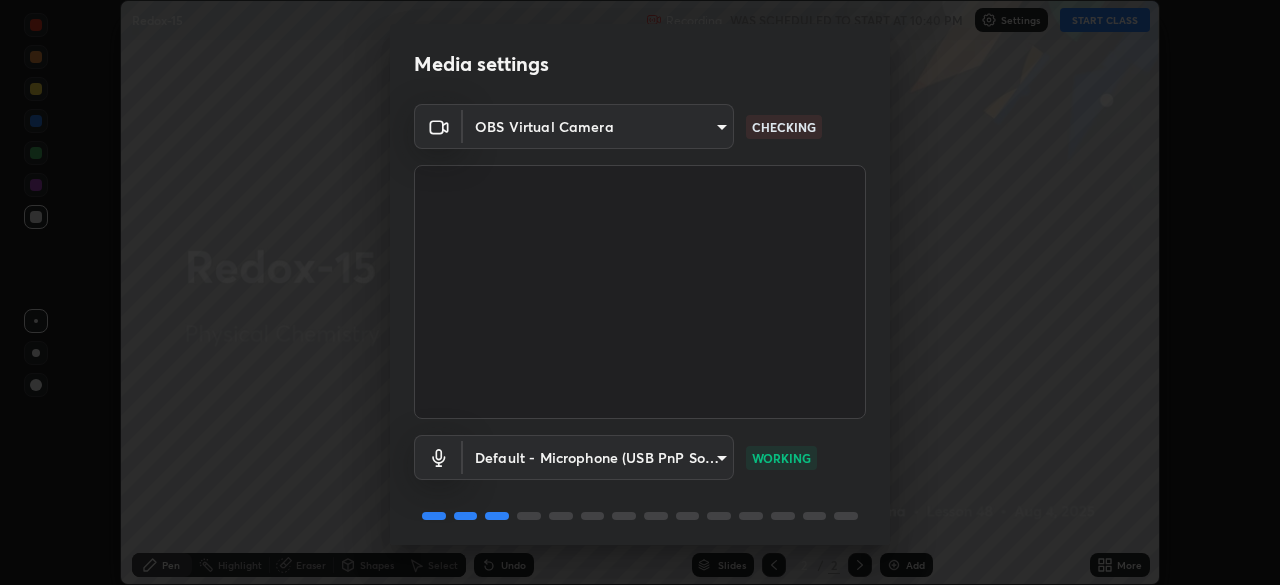 scroll, scrollTop: 71, scrollLeft: 0, axis: vertical 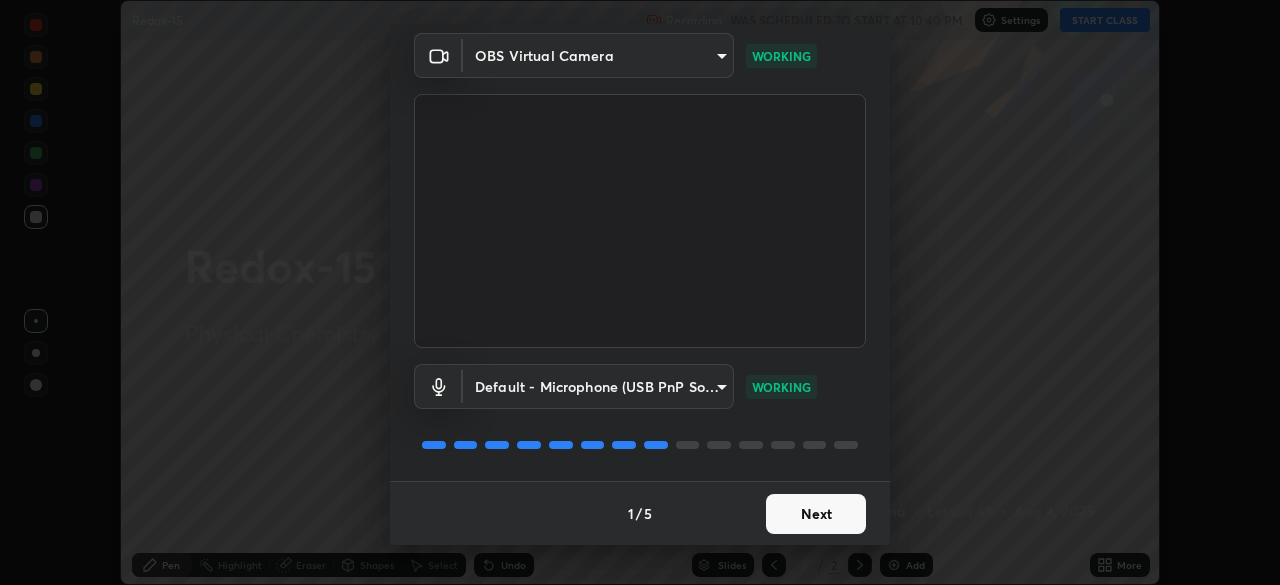 click on "Next" at bounding box center (816, 514) 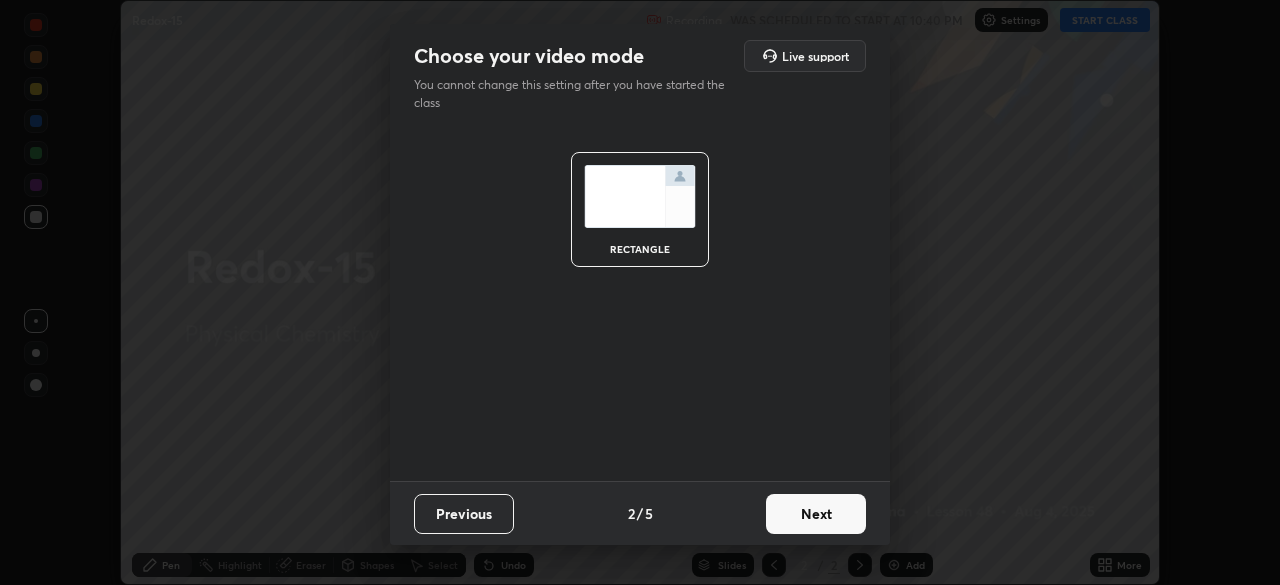 scroll, scrollTop: 0, scrollLeft: 0, axis: both 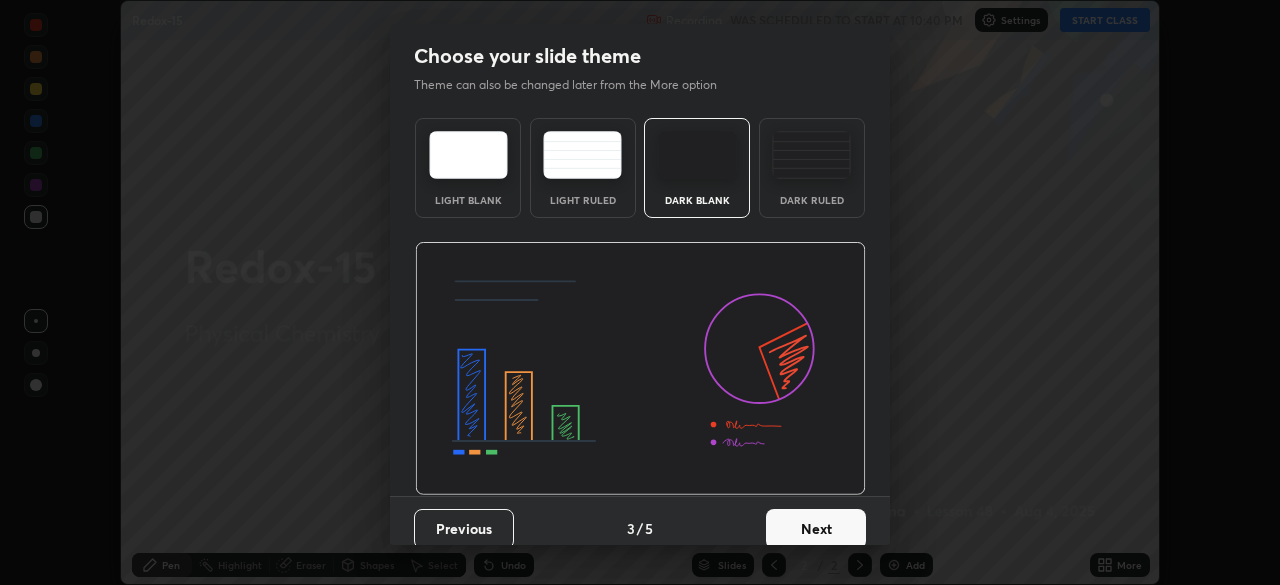 click on "Next" at bounding box center [816, 529] 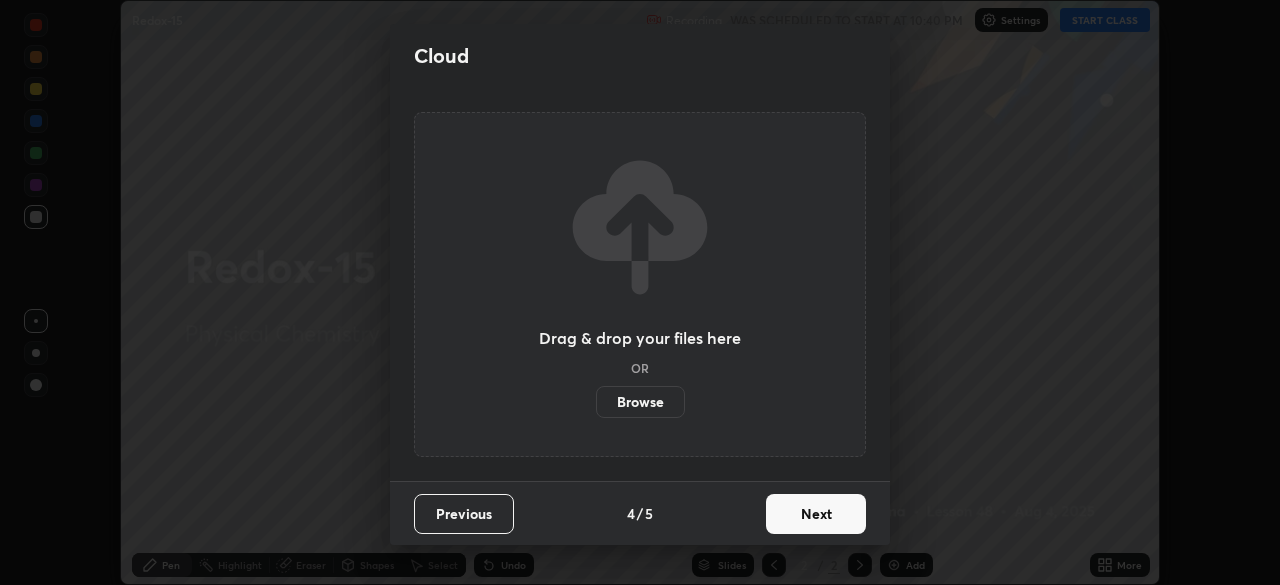 click on "Next" at bounding box center [816, 514] 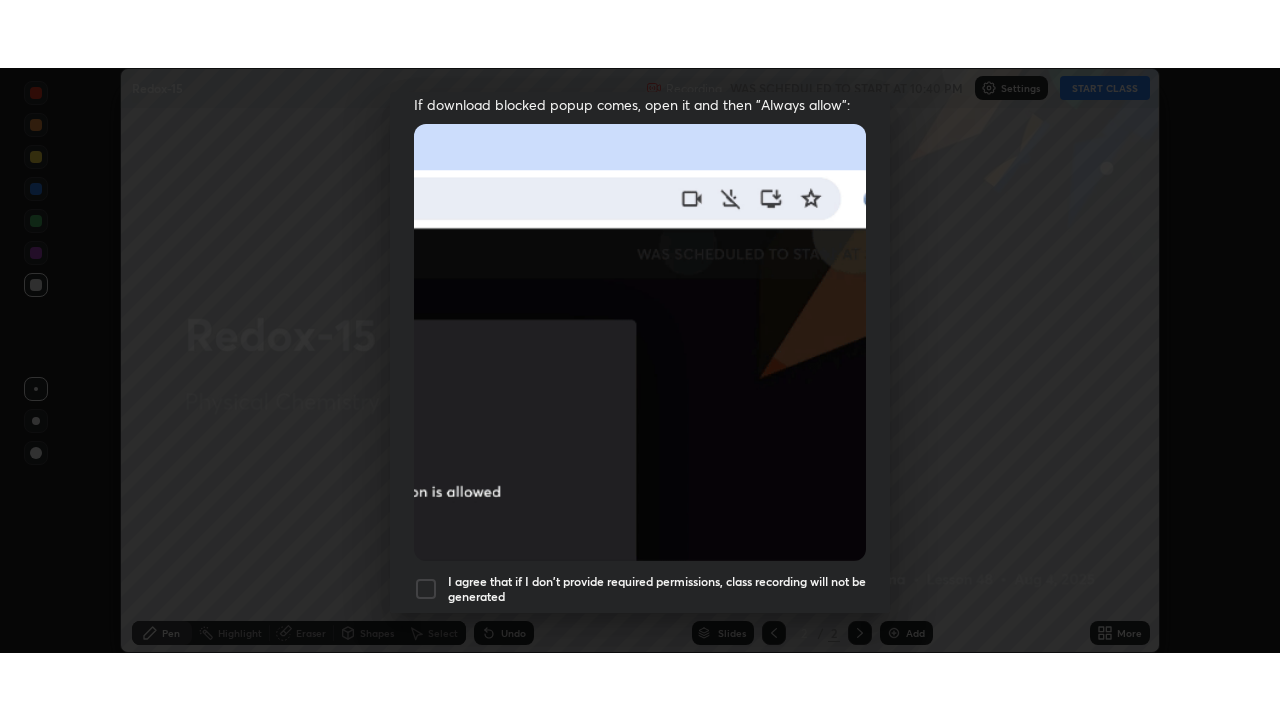 scroll, scrollTop: 479, scrollLeft: 0, axis: vertical 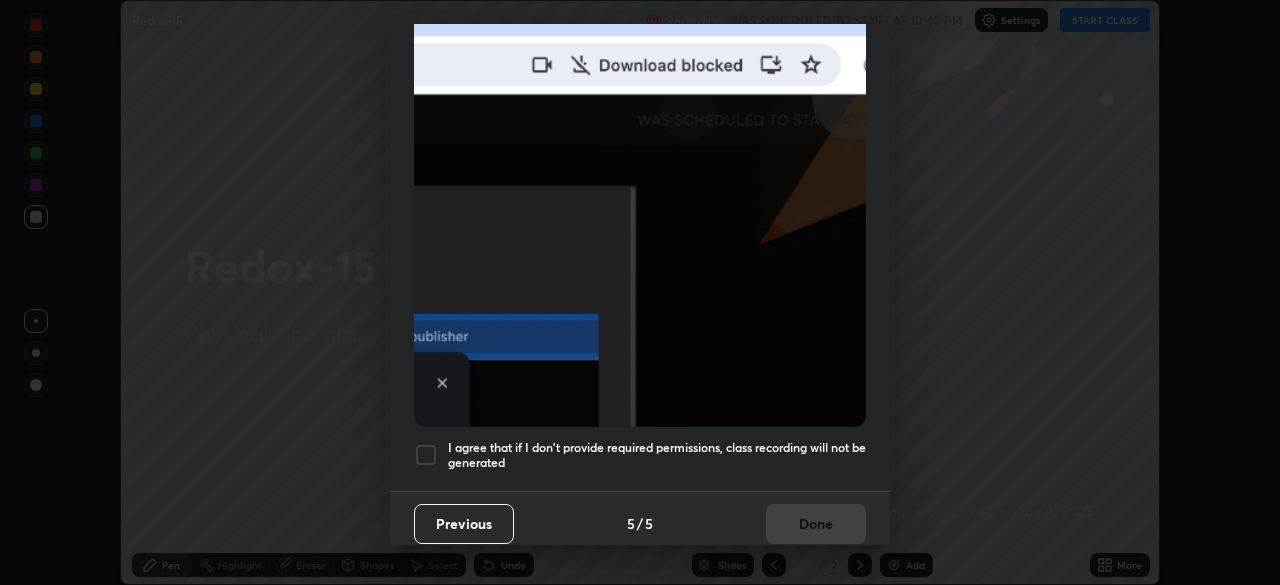 click at bounding box center [426, 455] 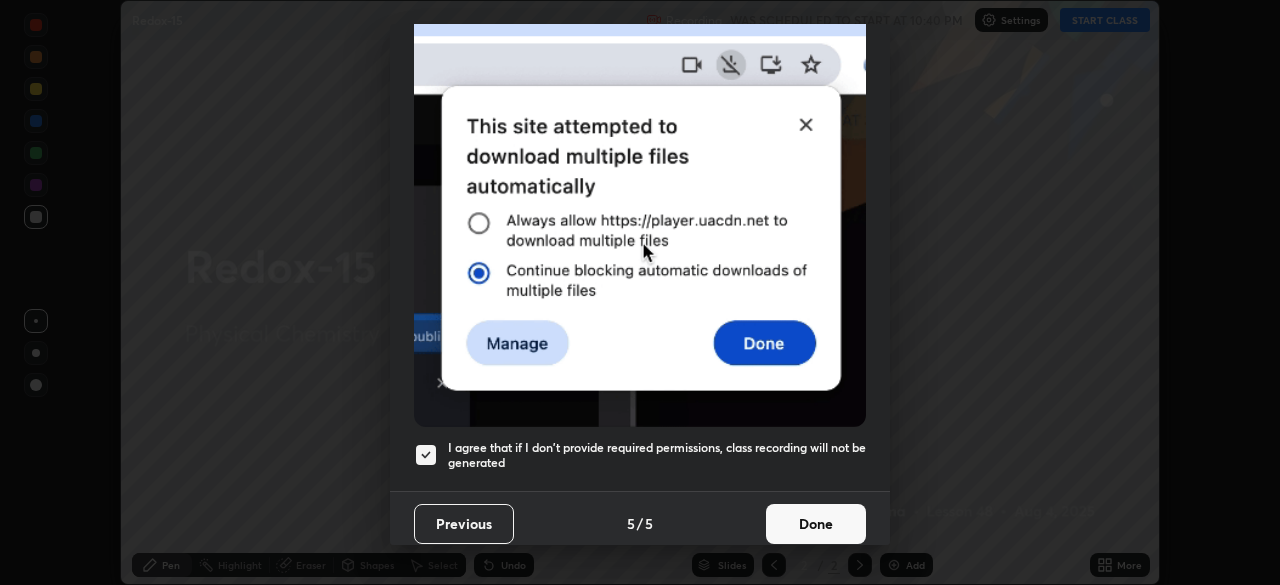 click on "Done" at bounding box center [816, 524] 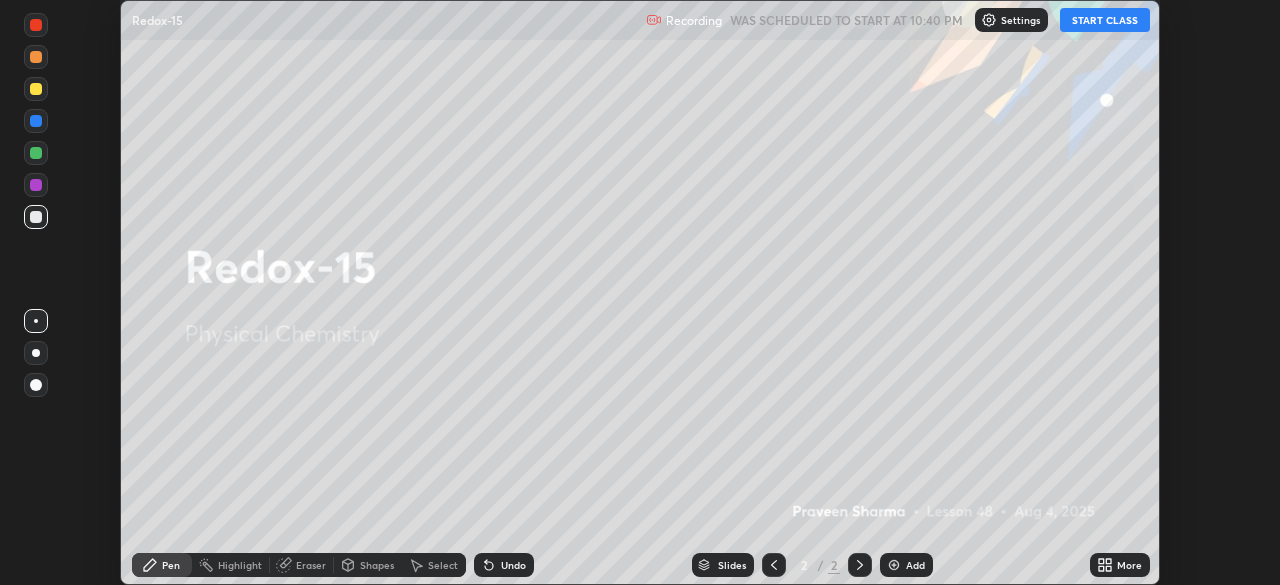 click on "START CLASS" at bounding box center [1105, 20] 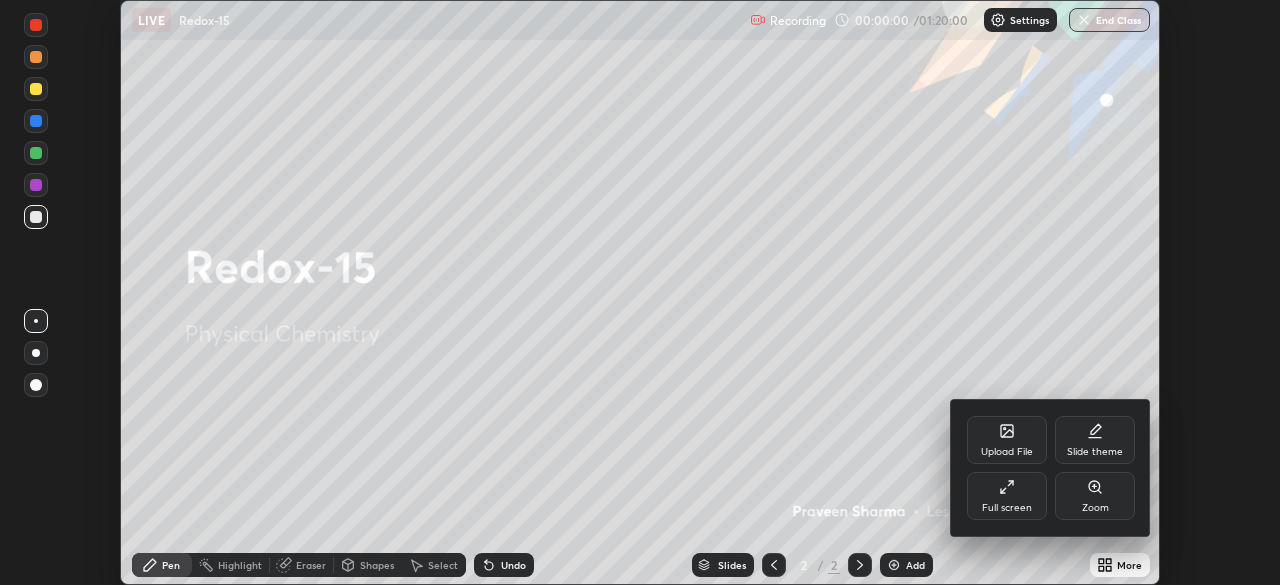 click 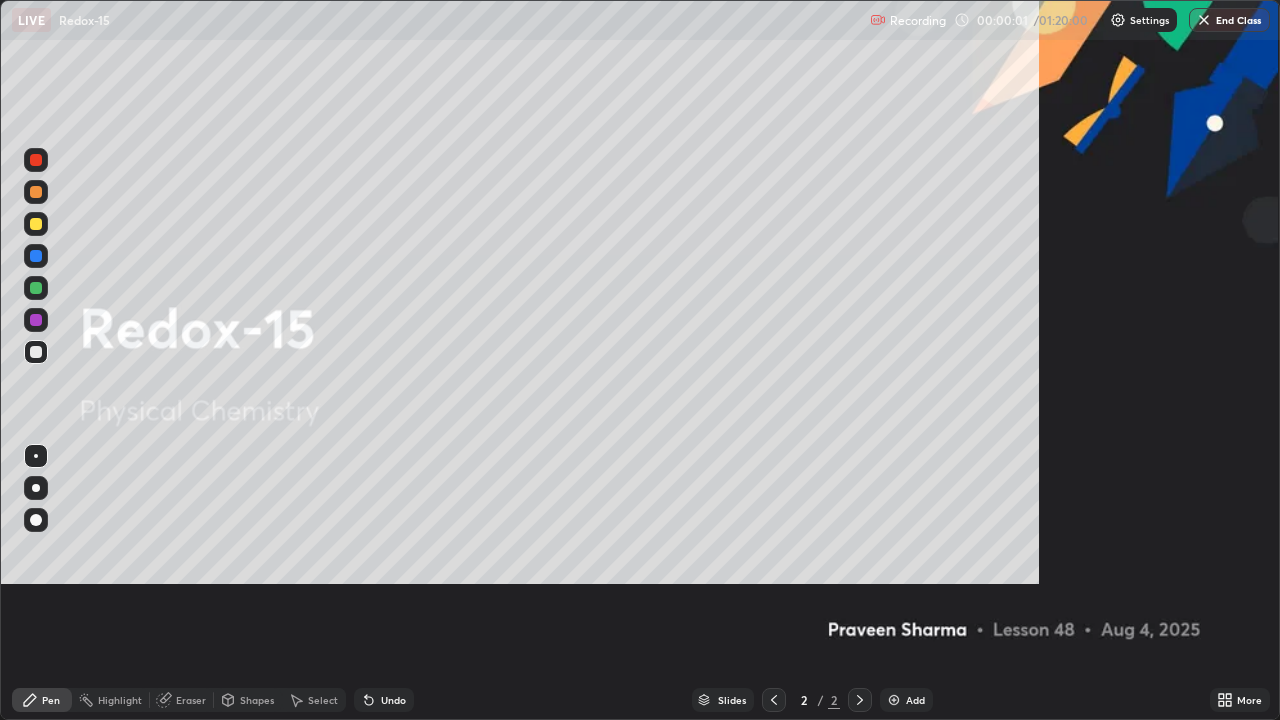 scroll, scrollTop: 99280, scrollLeft: 98720, axis: both 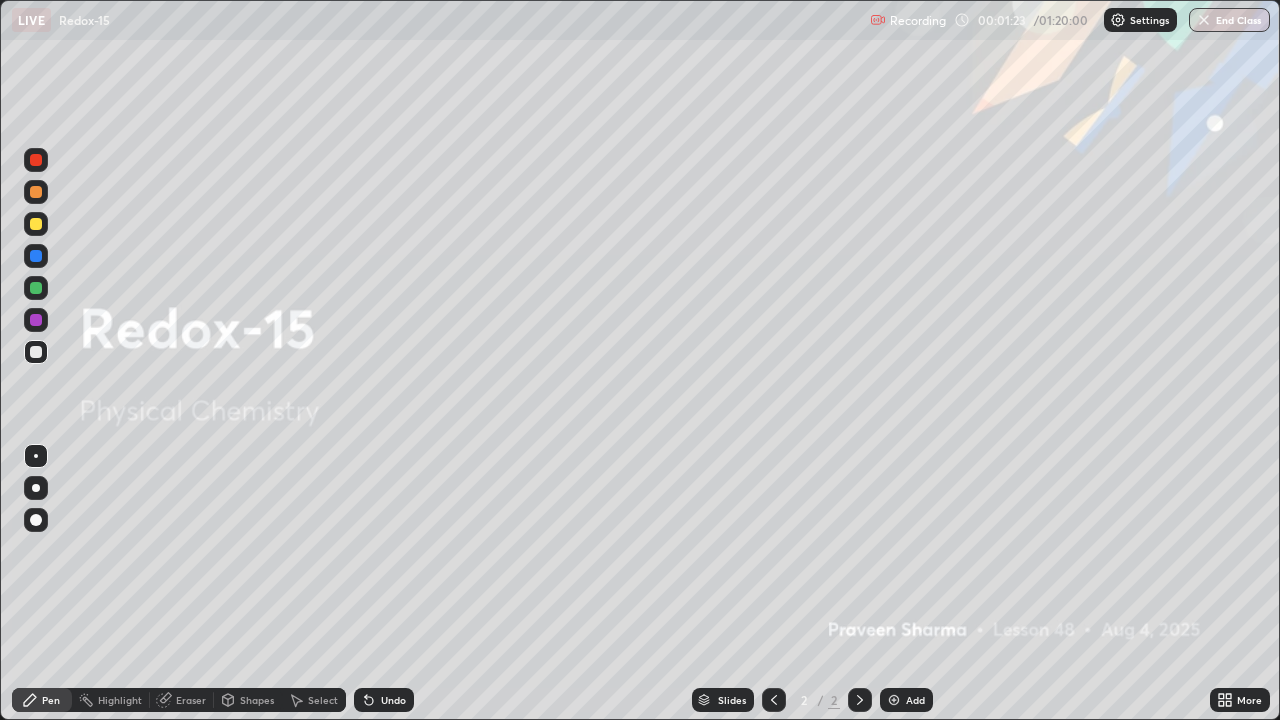 click on "Add" at bounding box center [915, 700] 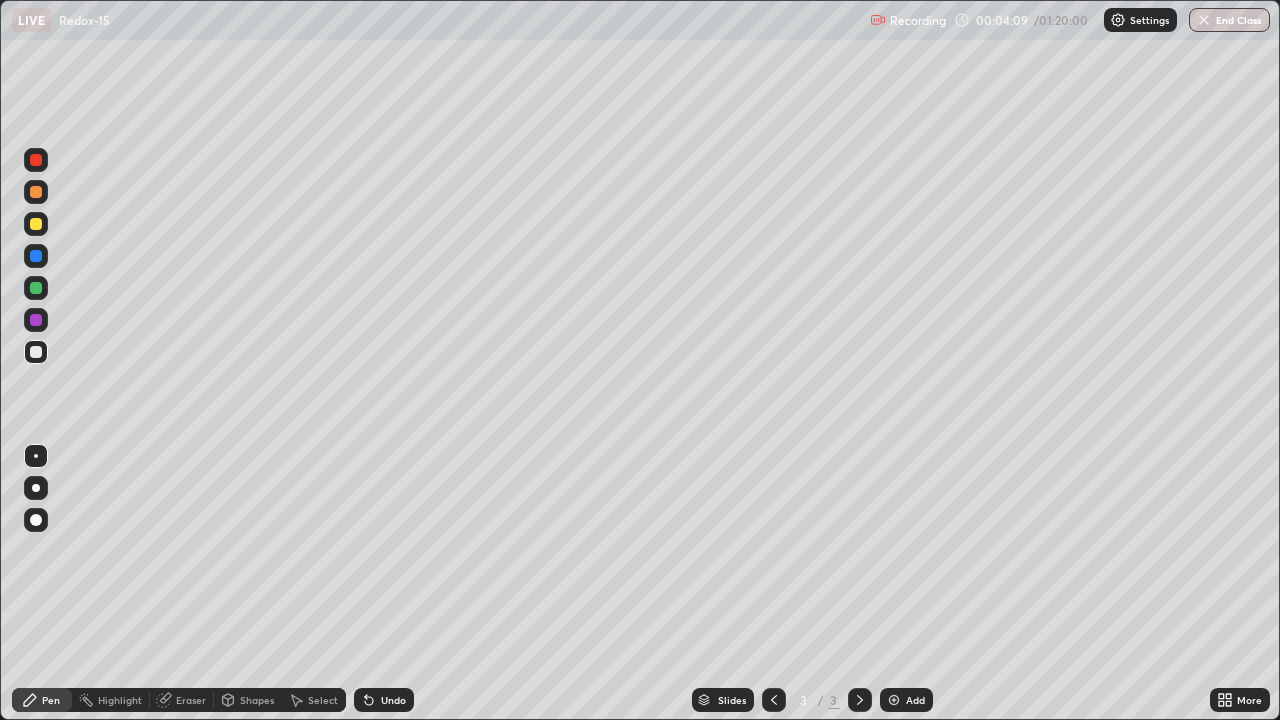 click on "Undo" at bounding box center (393, 700) 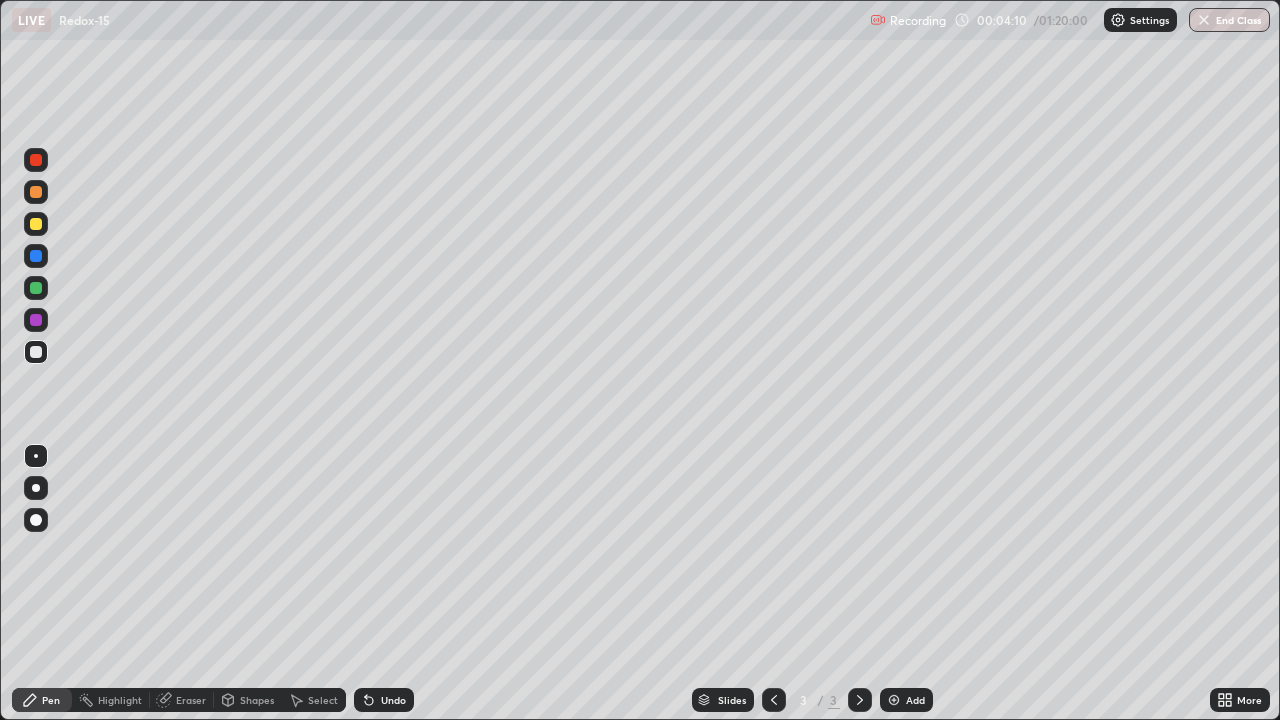 click on "Undo" at bounding box center (393, 700) 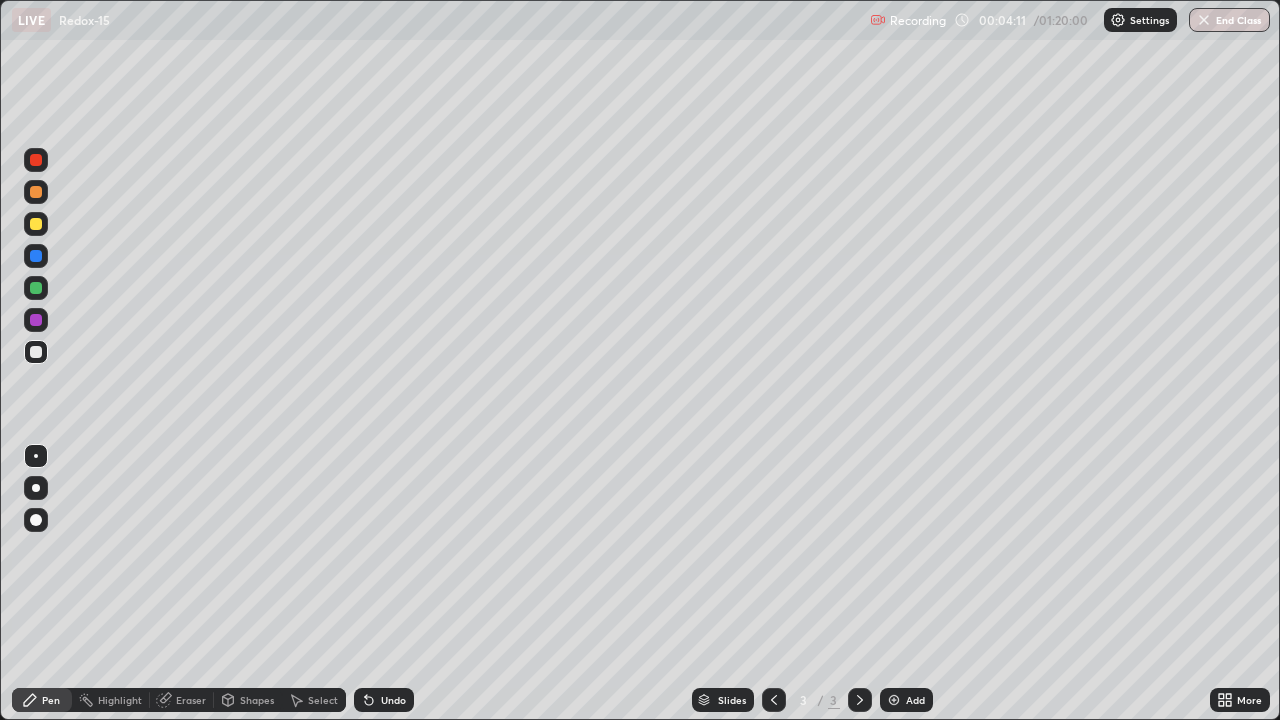 click on "Undo" at bounding box center (393, 700) 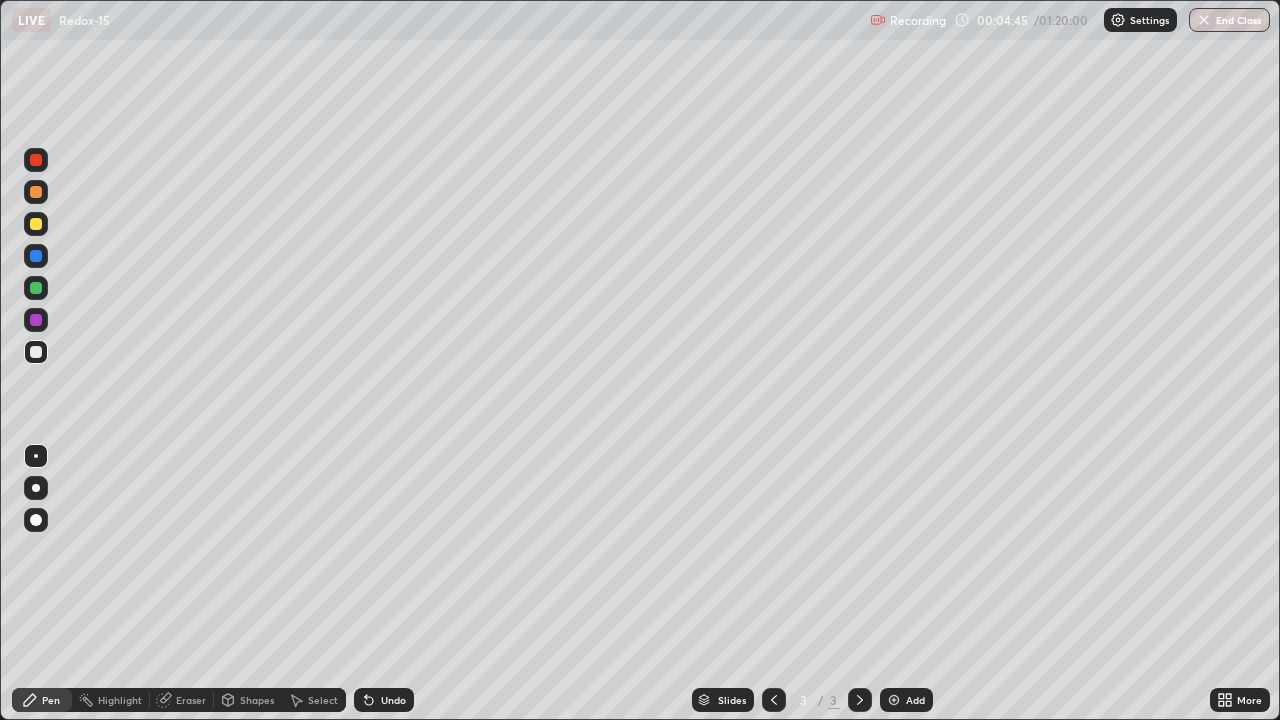 click at bounding box center [36, 224] 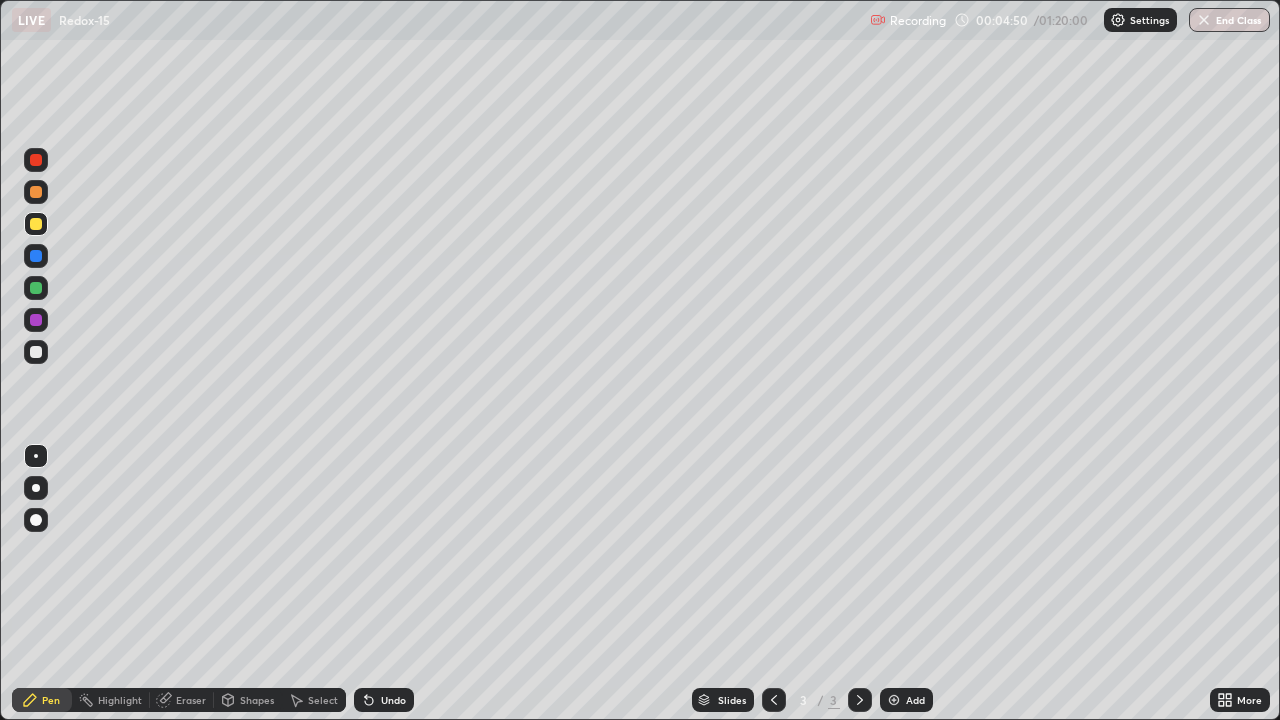 click at bounding box center (36, 352) 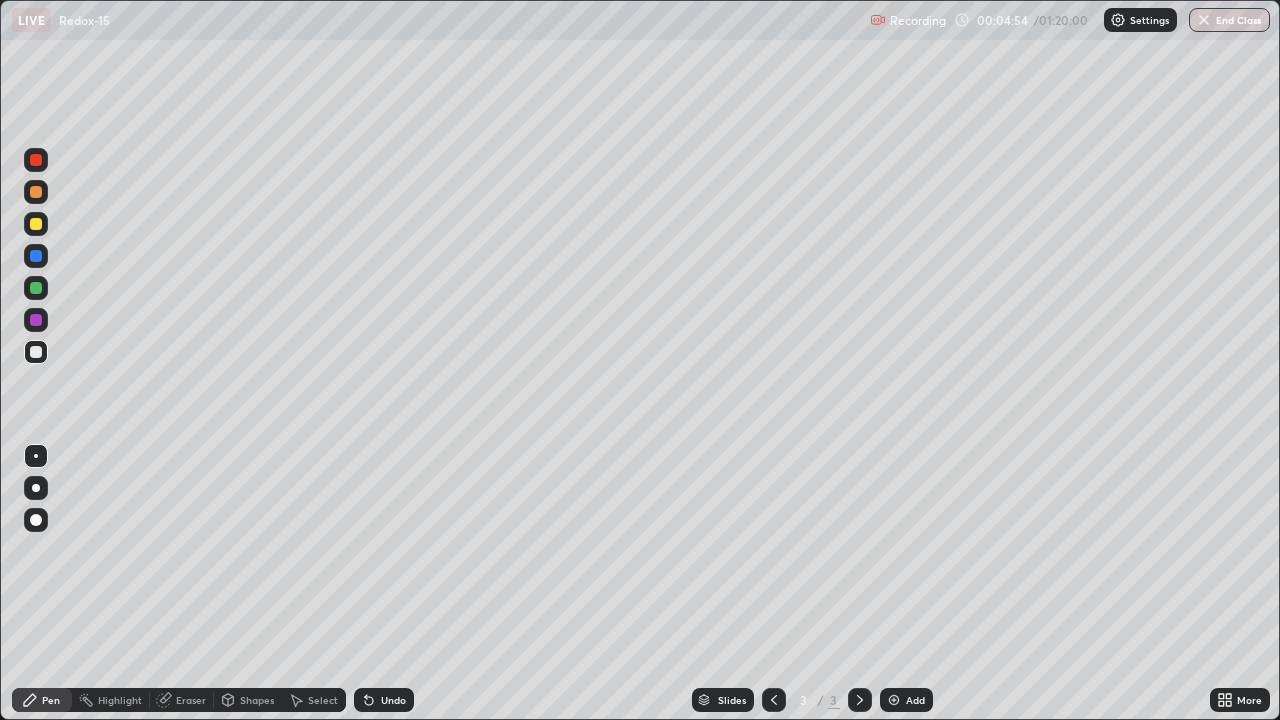 click on "Undo" at bounding box center [393, 700] 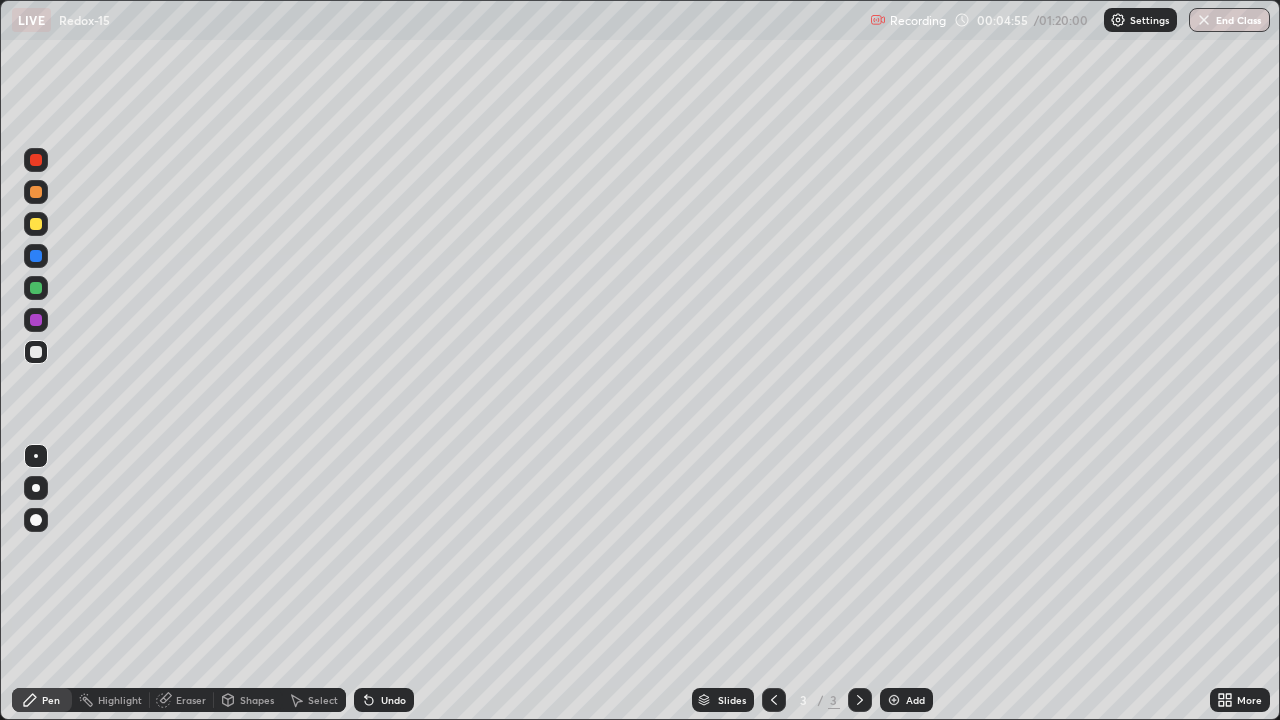 click on "Undo" at bounding box center (393, 700) 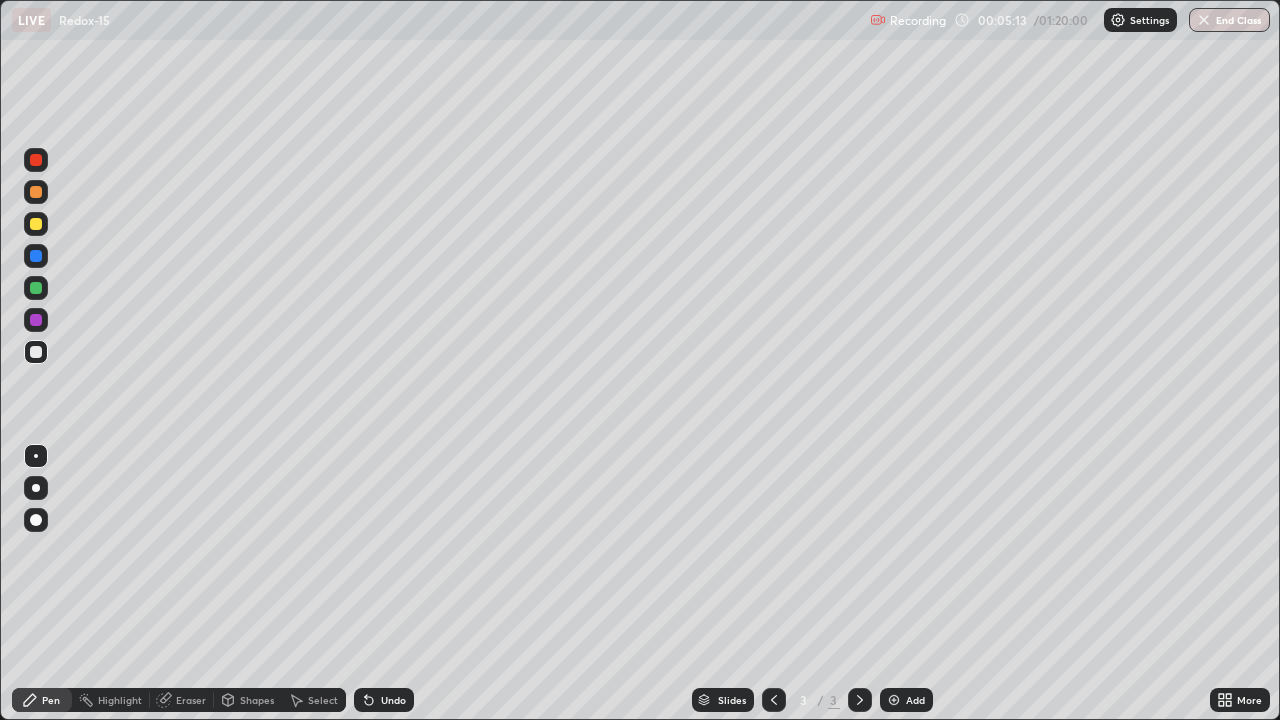 click at bounding box center (36, 224) 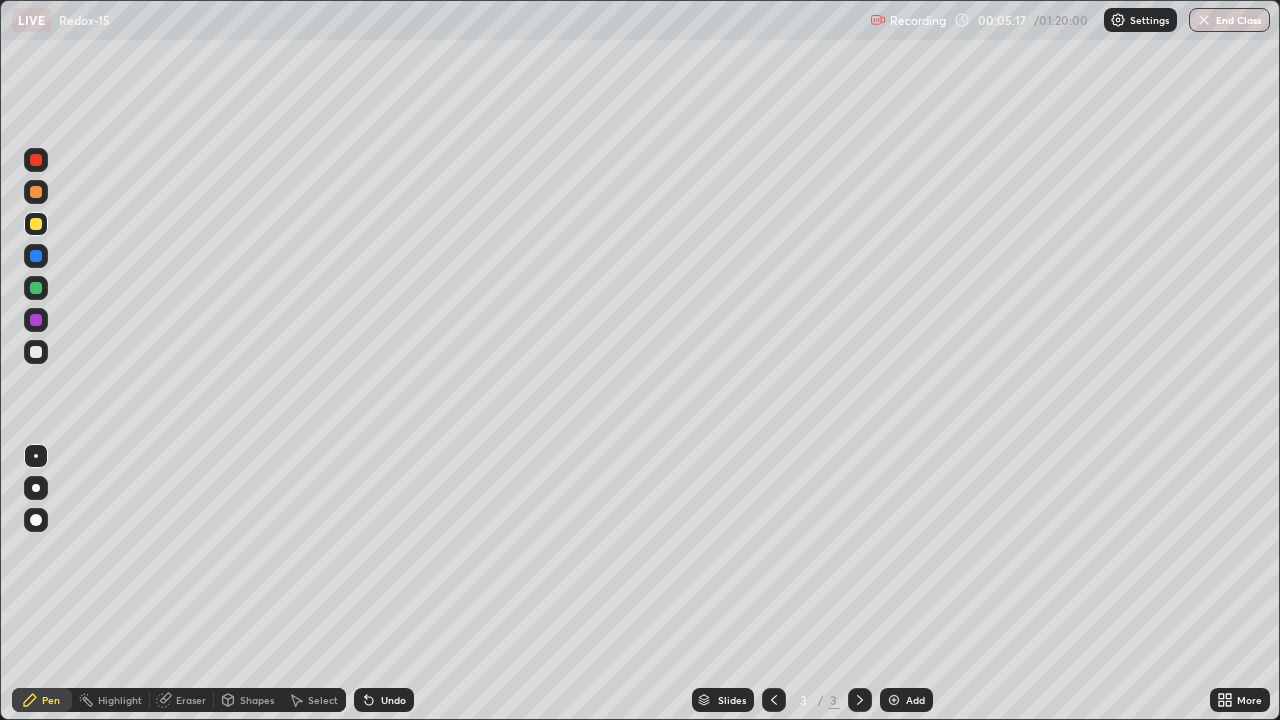click at bounding box center [36, 352] 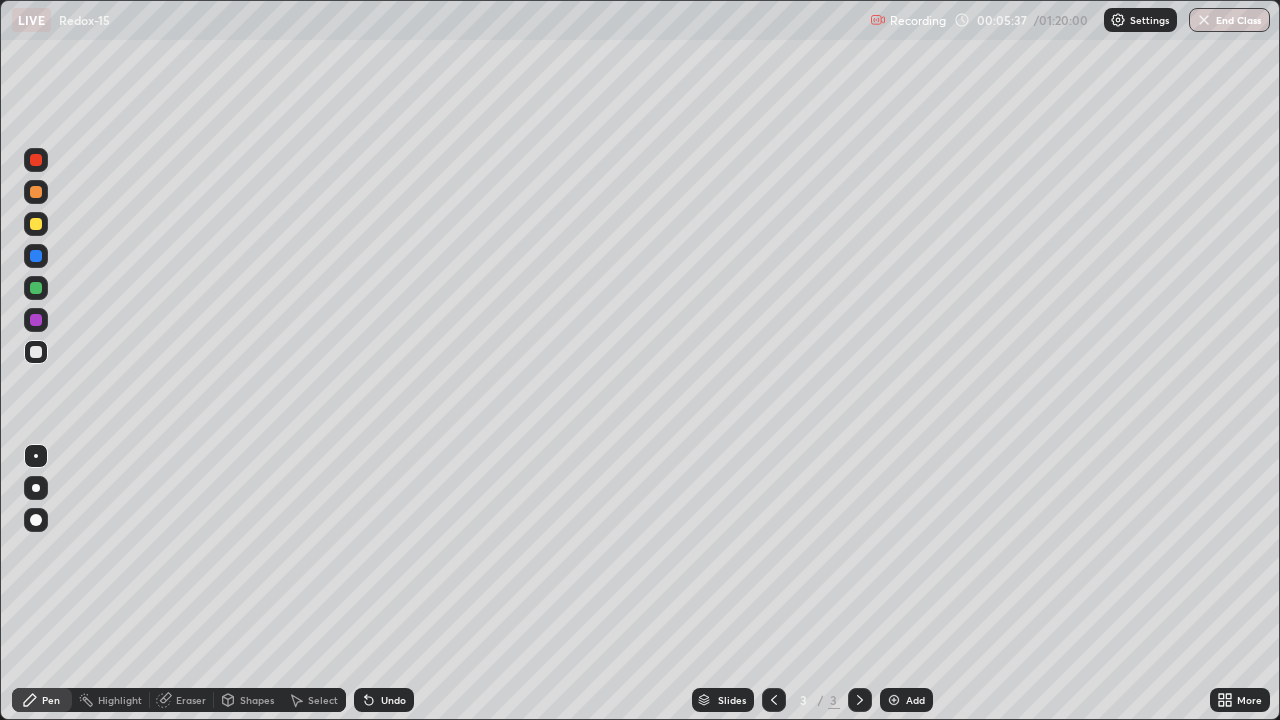 click on "Undo" at bounding box center (384, 700) 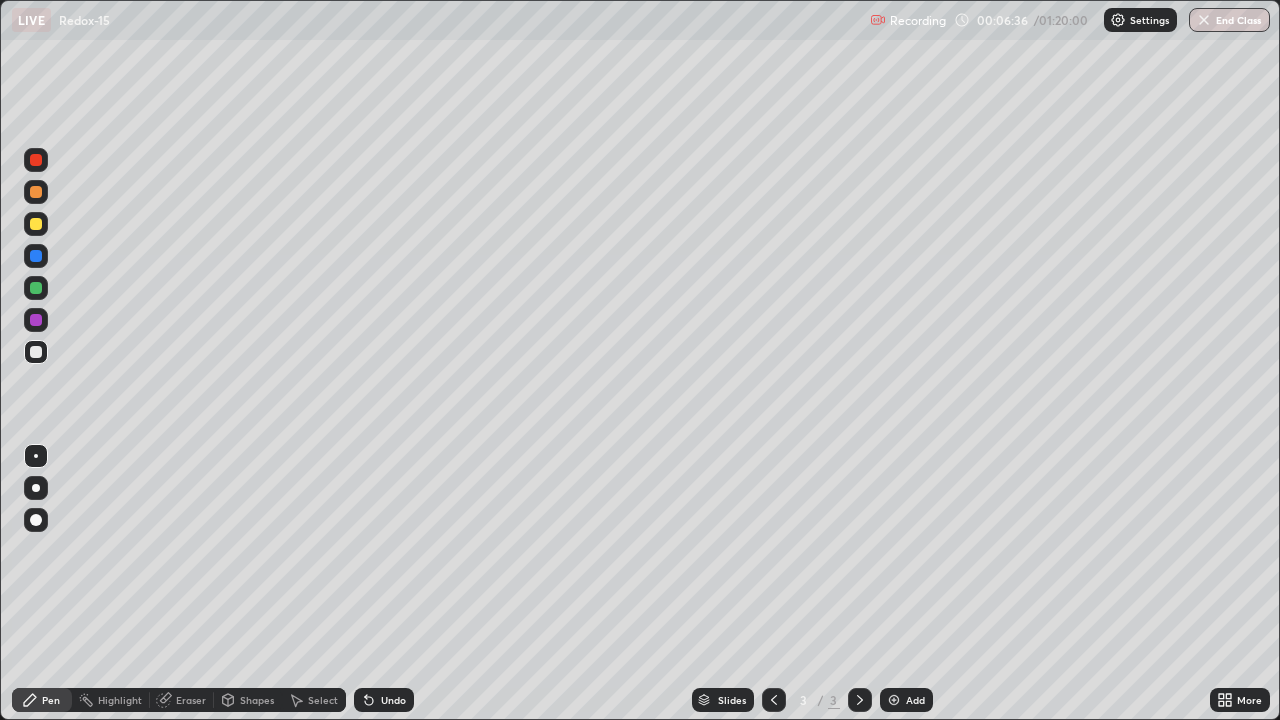 click at bounding box center (36, 224) 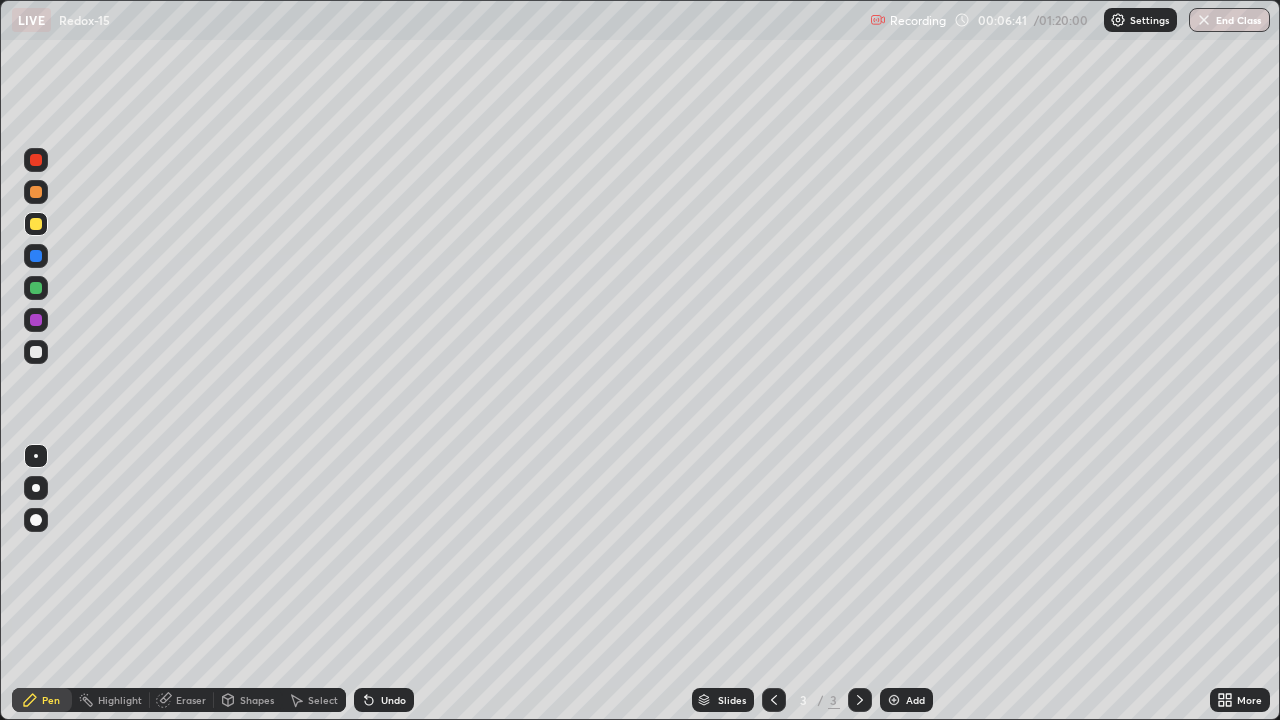 click at bounding box center (36, 224) 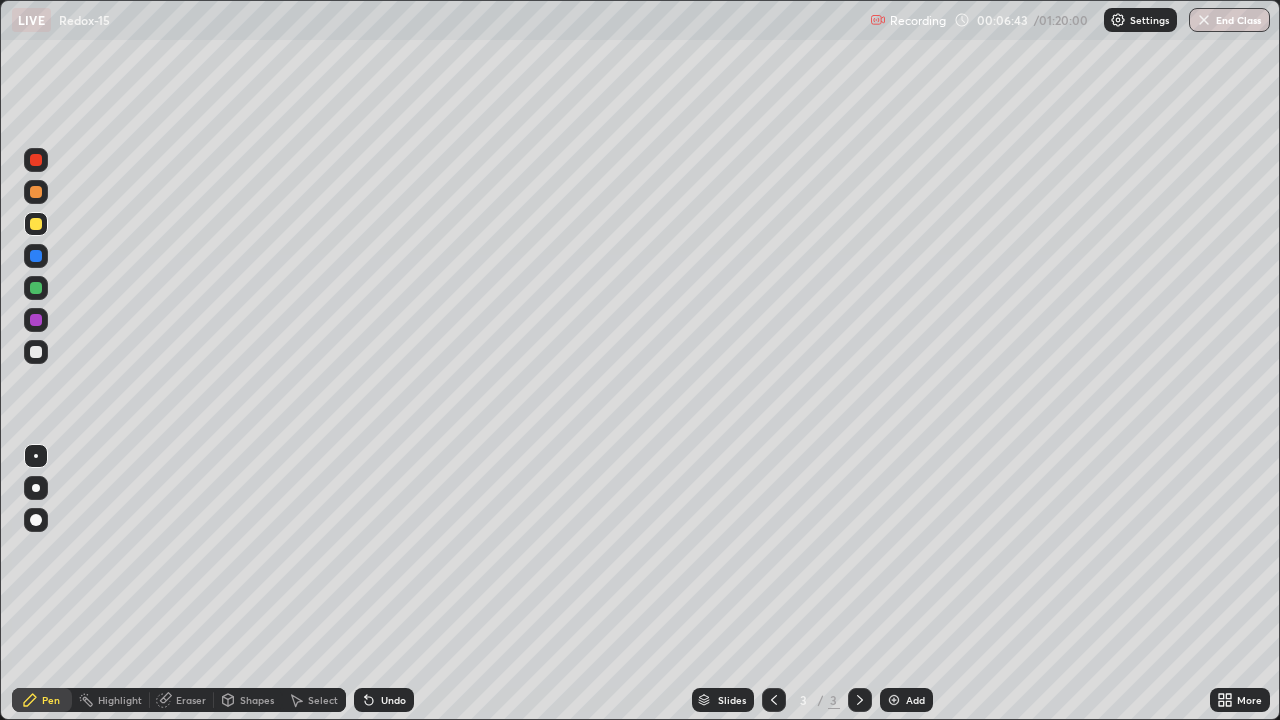 click on "Undo" at bounding box center [393, 700] 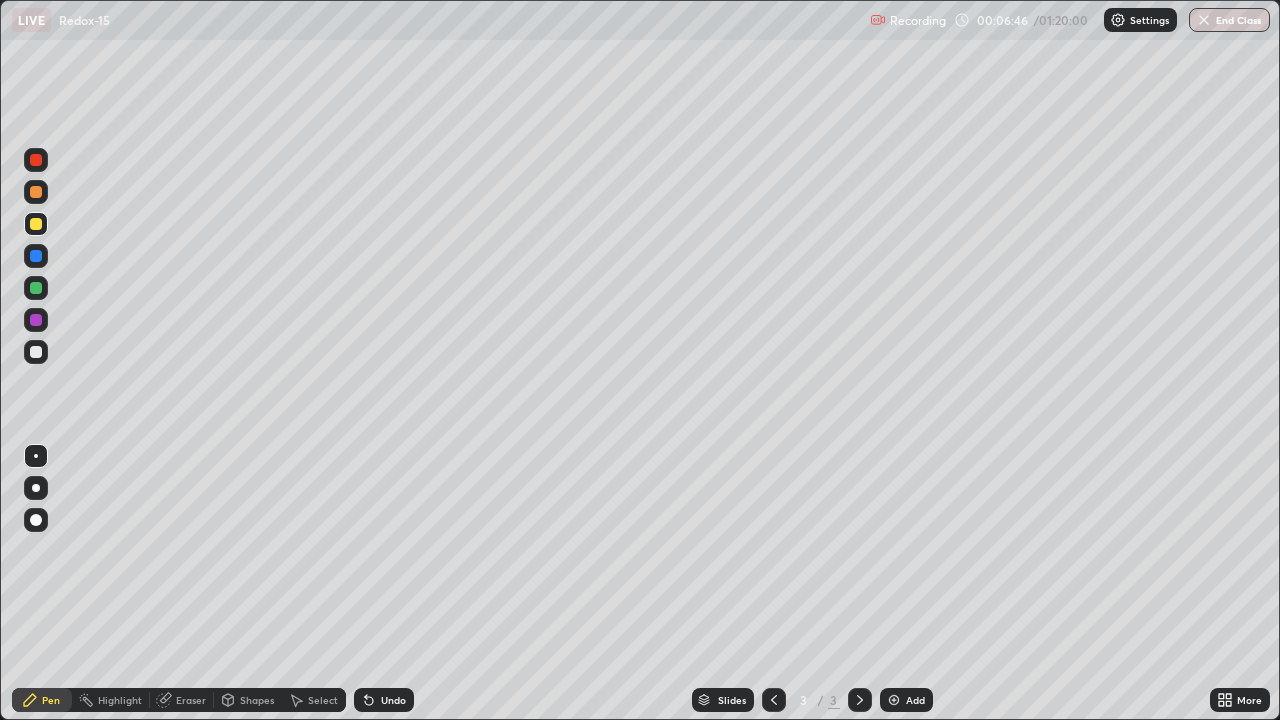 click at bounding box center (36, 352) 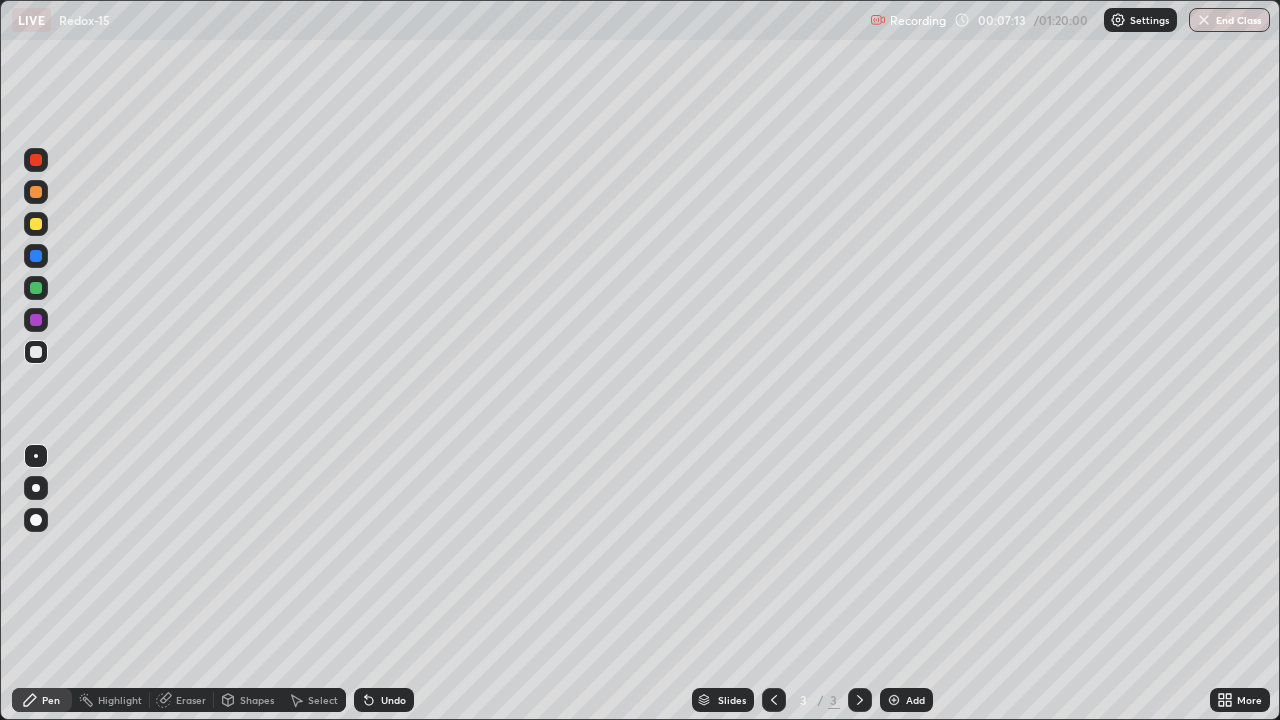 click at bounding box center (894, 700) 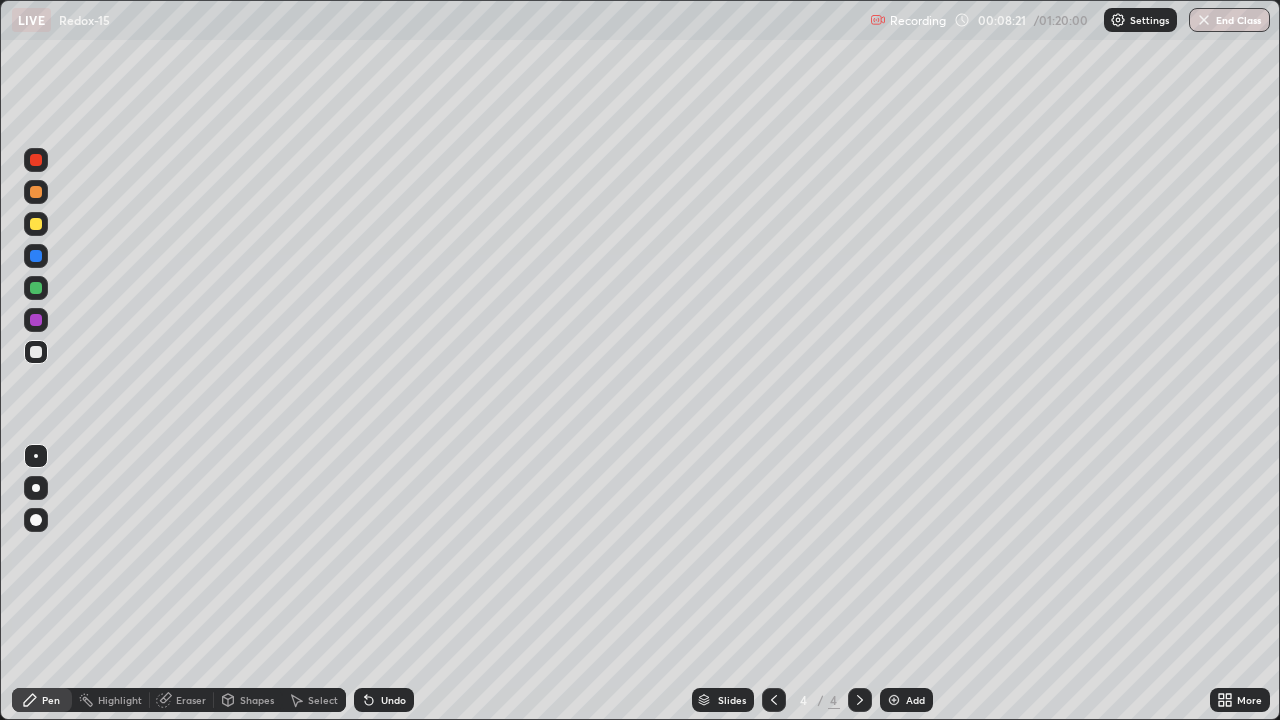 click on "Undo" at bounding box center (384, 700) 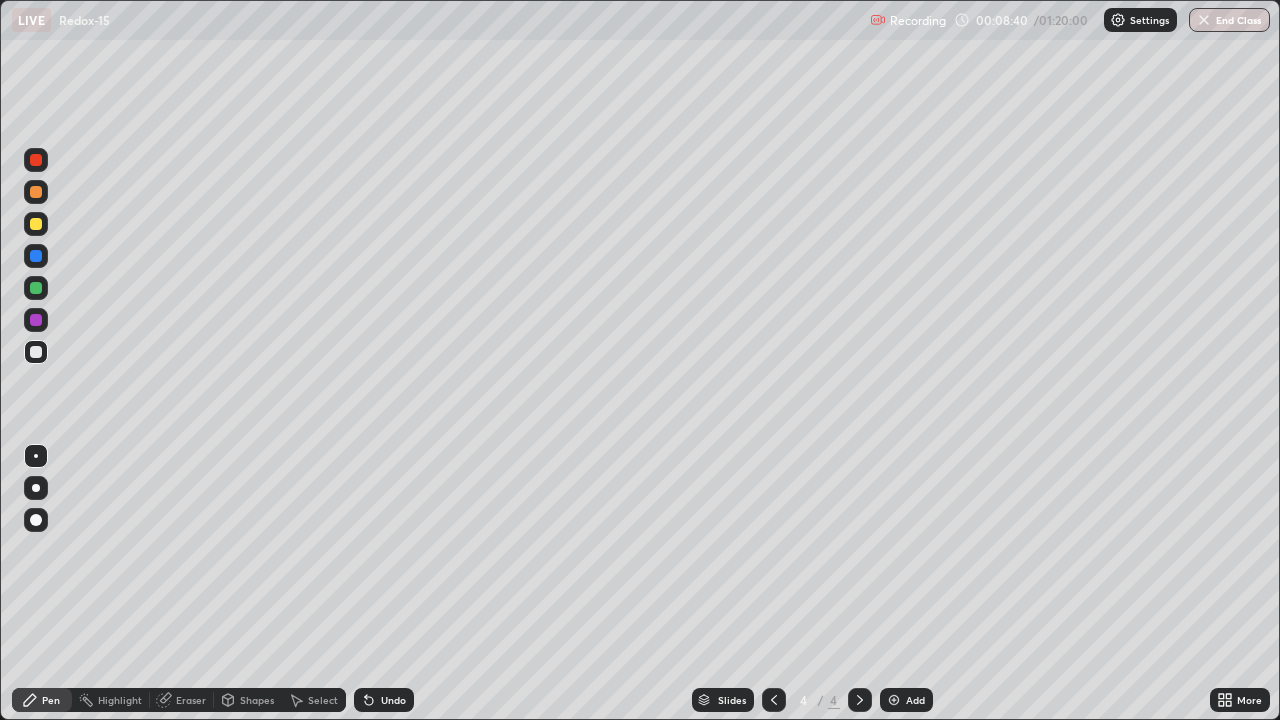 click on "Undo" at bounding box center (384, 700) 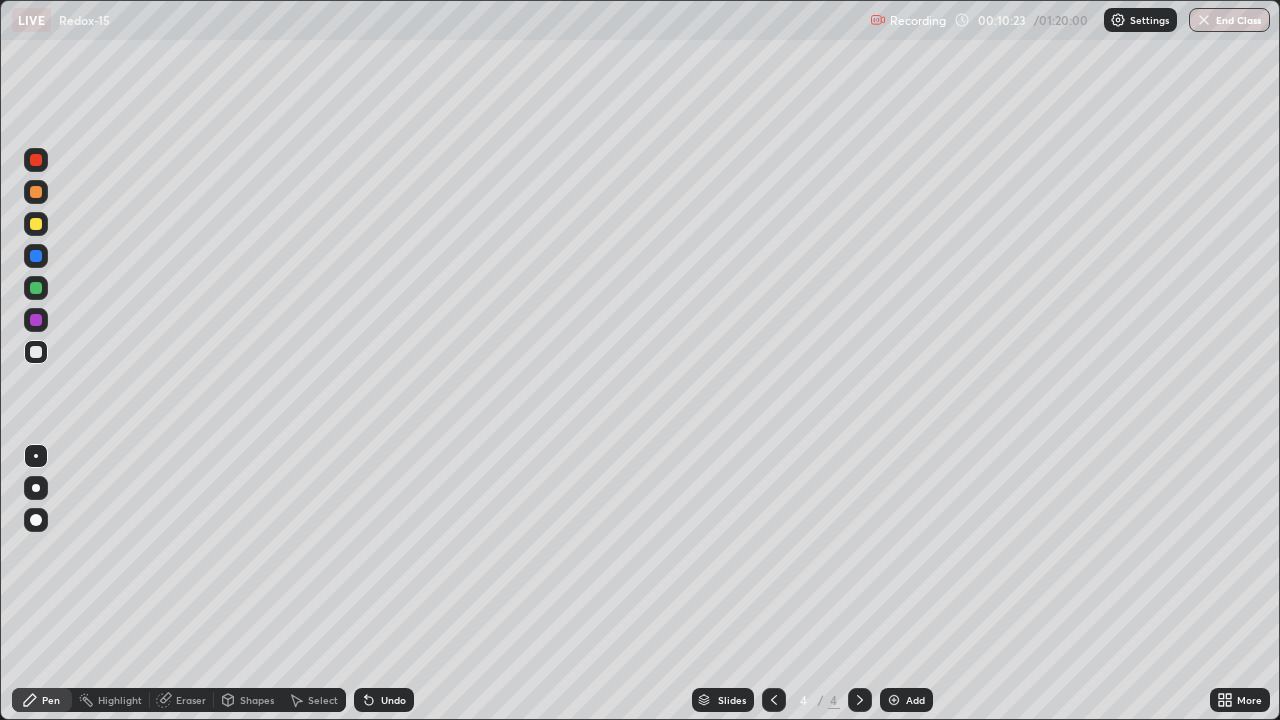 click on "Undo" at bounding box center (393, 700) 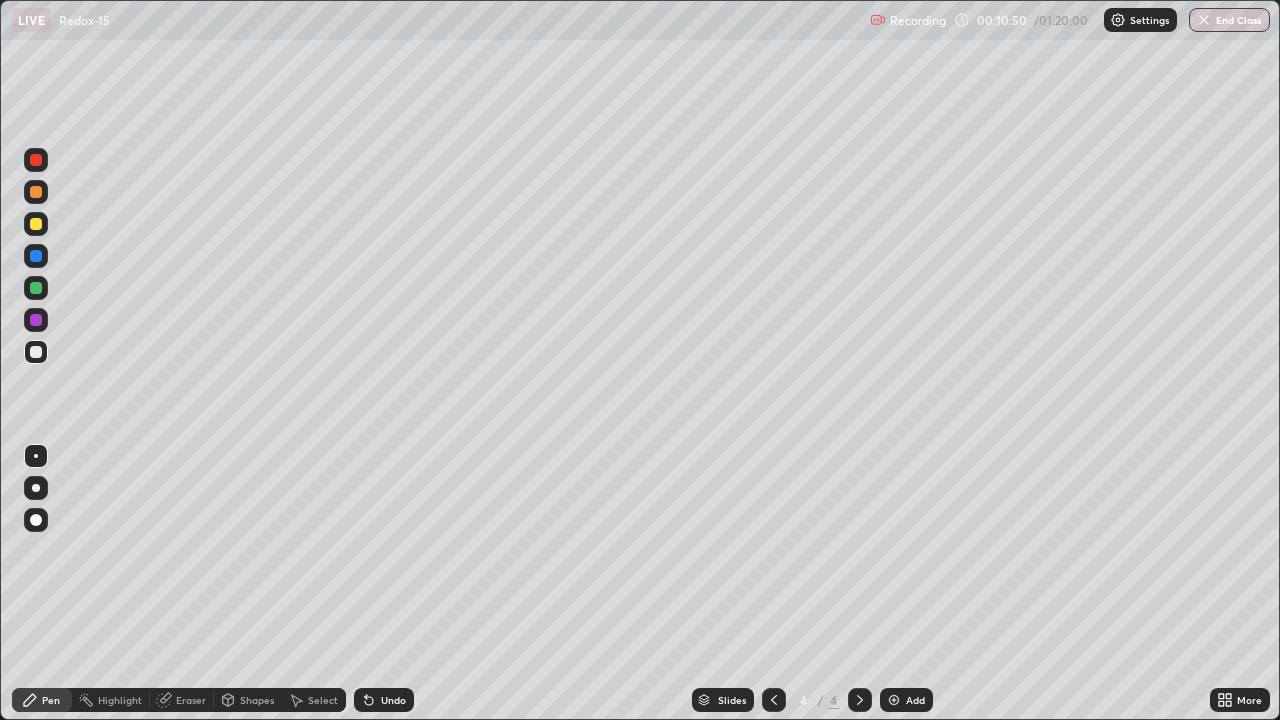 click on "Undo" at bounding box center (393, 700) 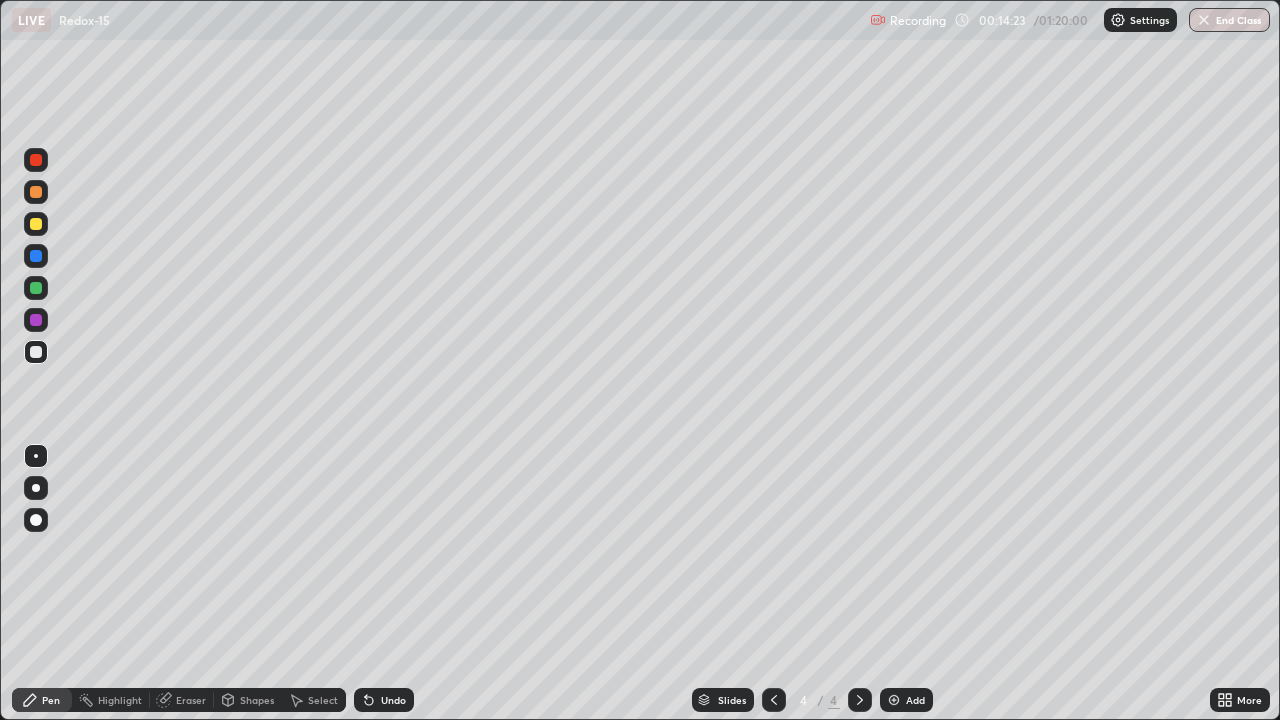 click 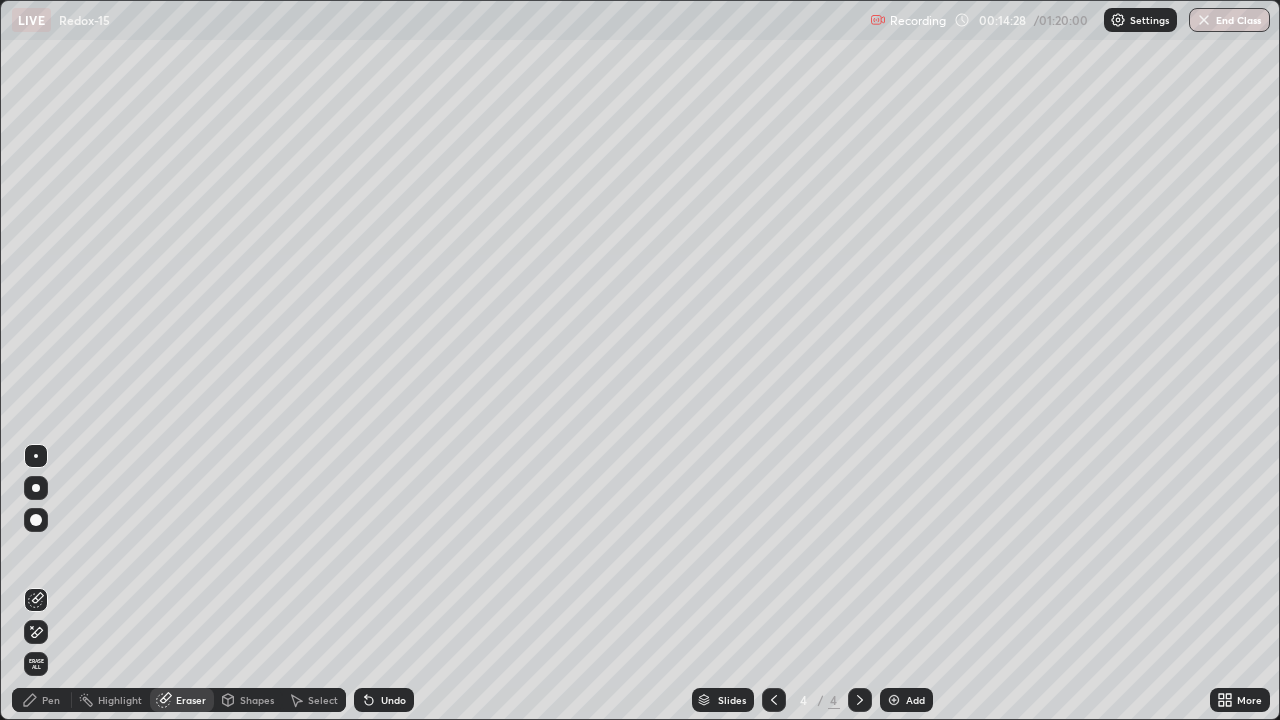click on "Pen" at bounding box center (42, 700) 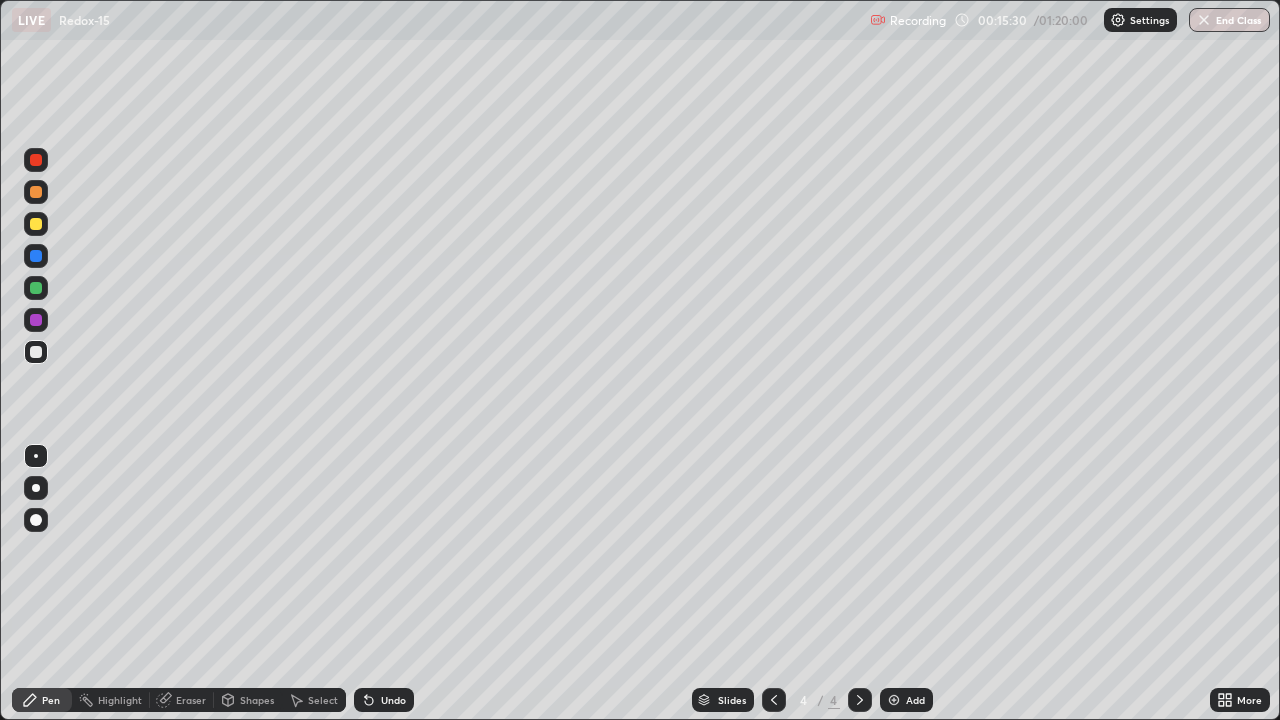 click at bounding box center (894, 700) 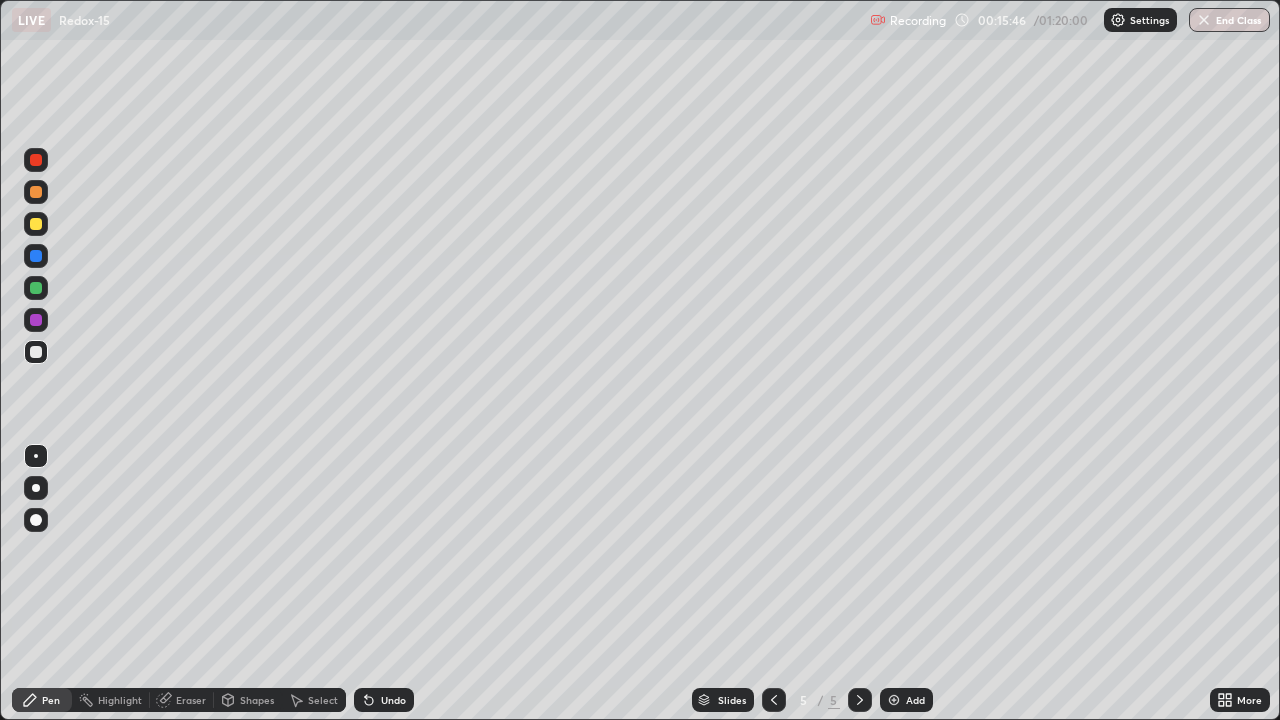 click on "Undo" at bounding box center (384, 700) 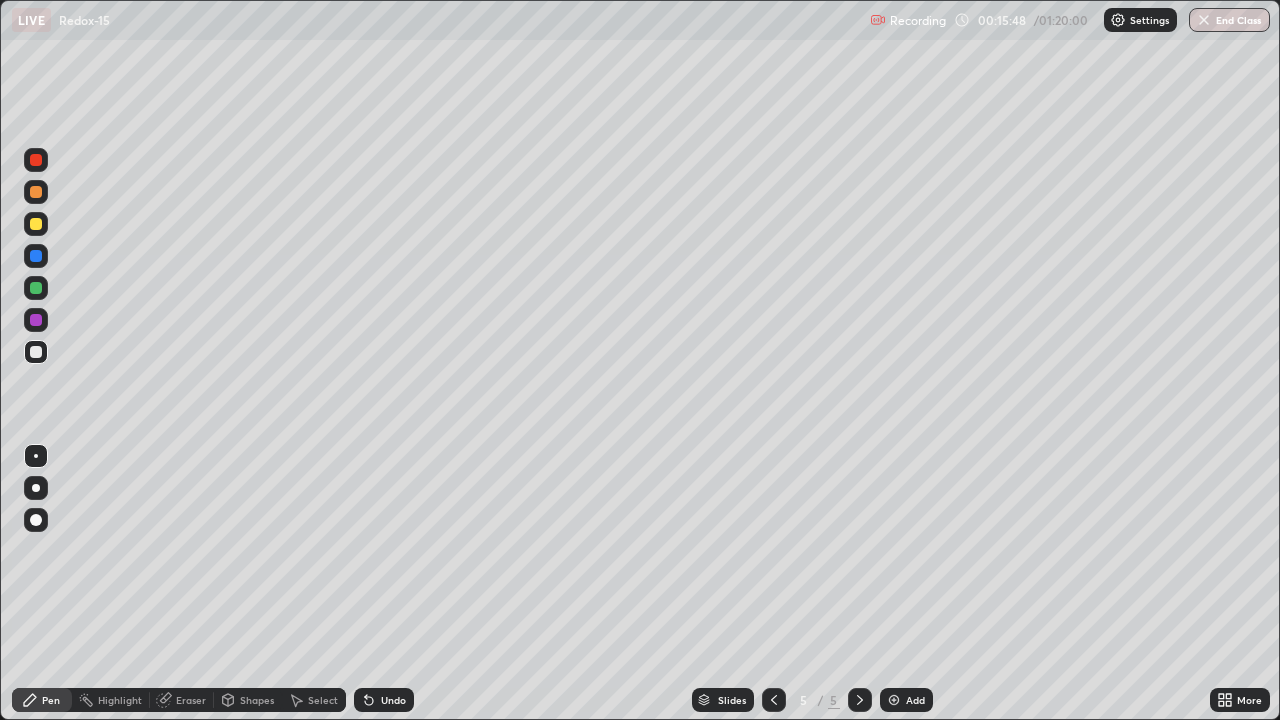click 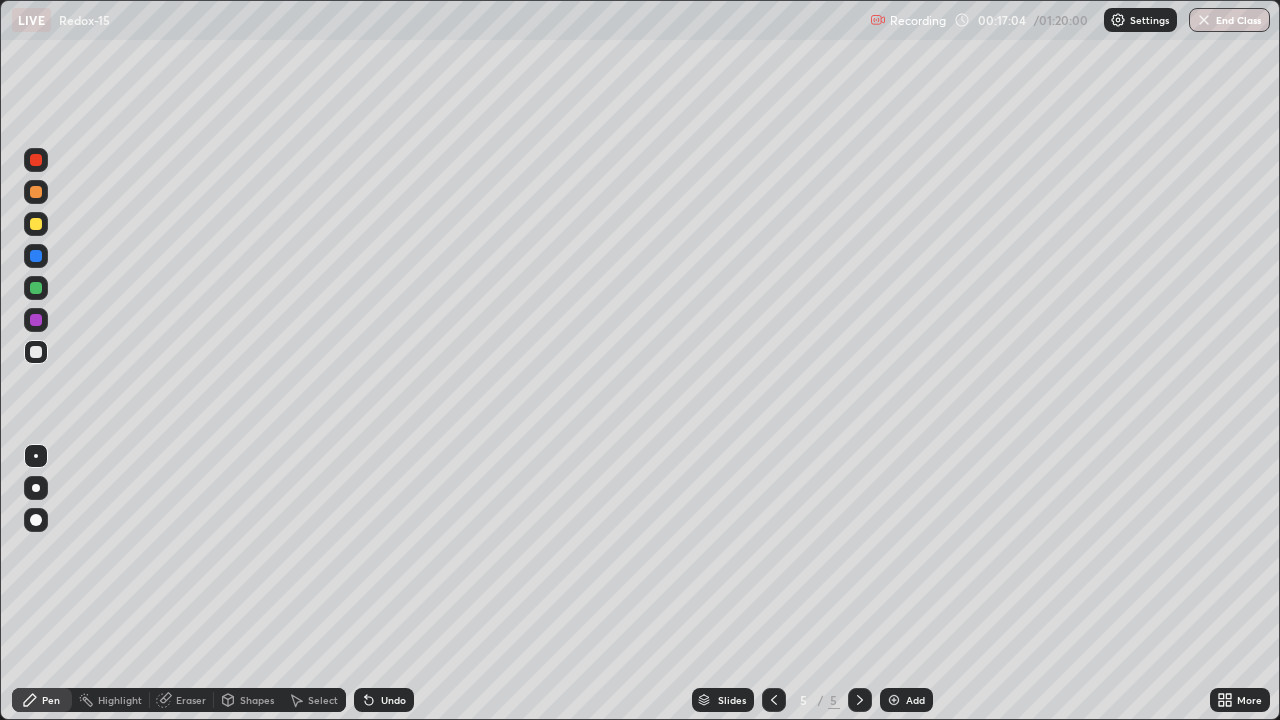 click 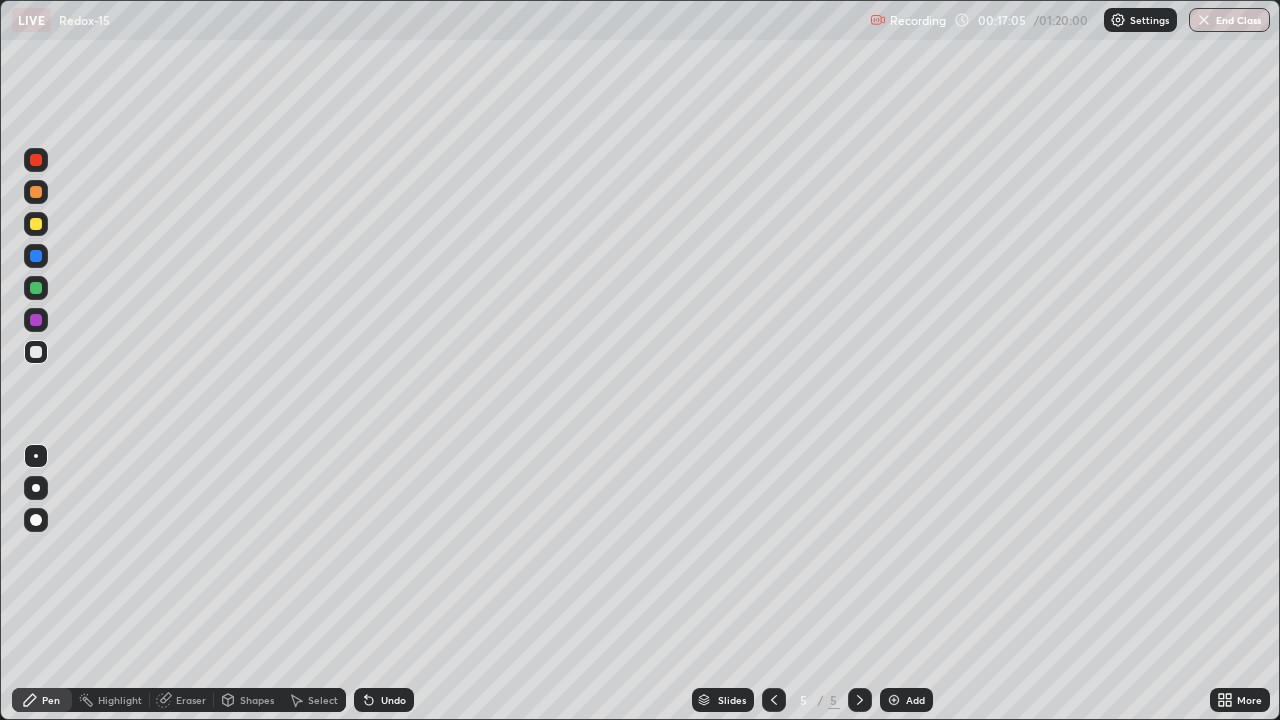 click 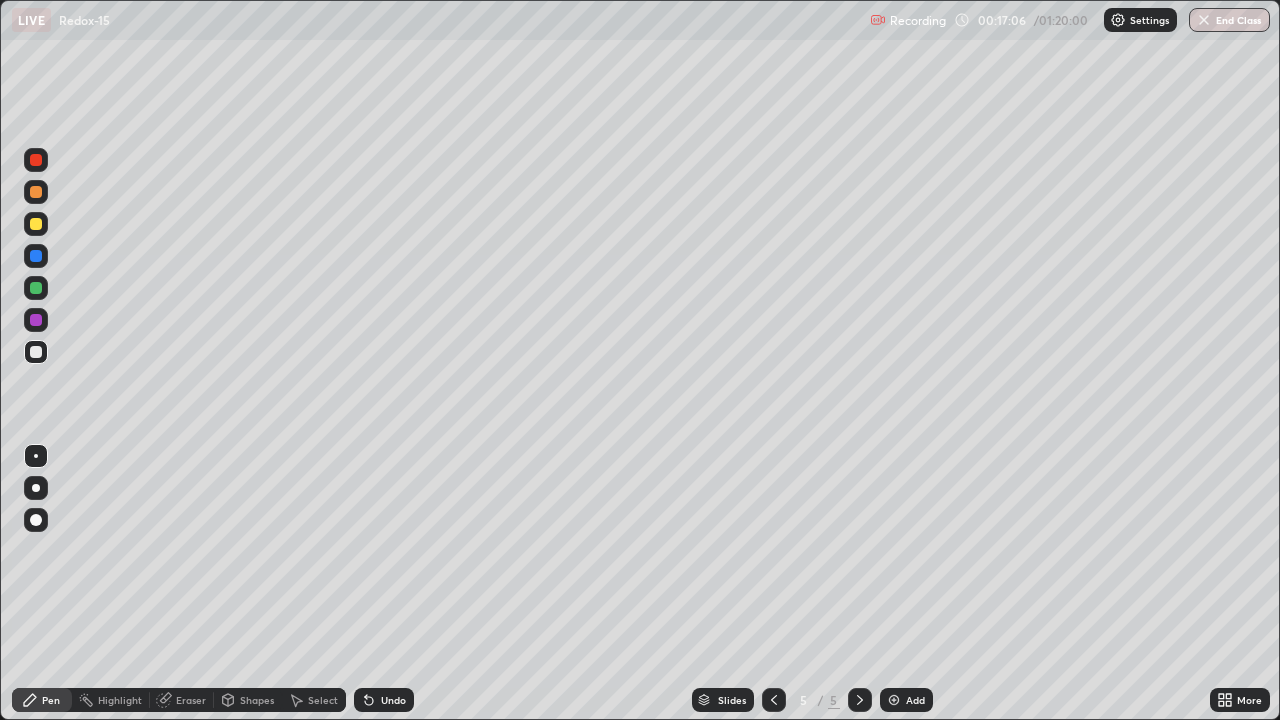 click 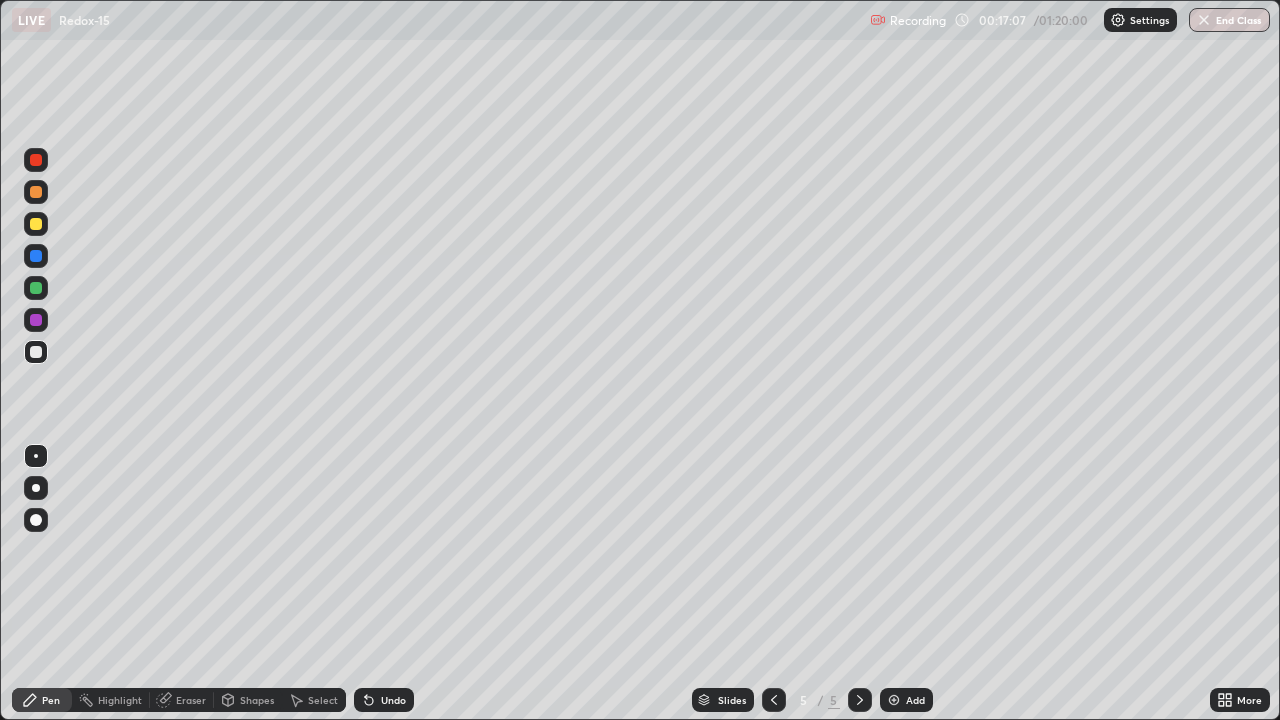 click on "Undo" at bounding box center [384, 700] 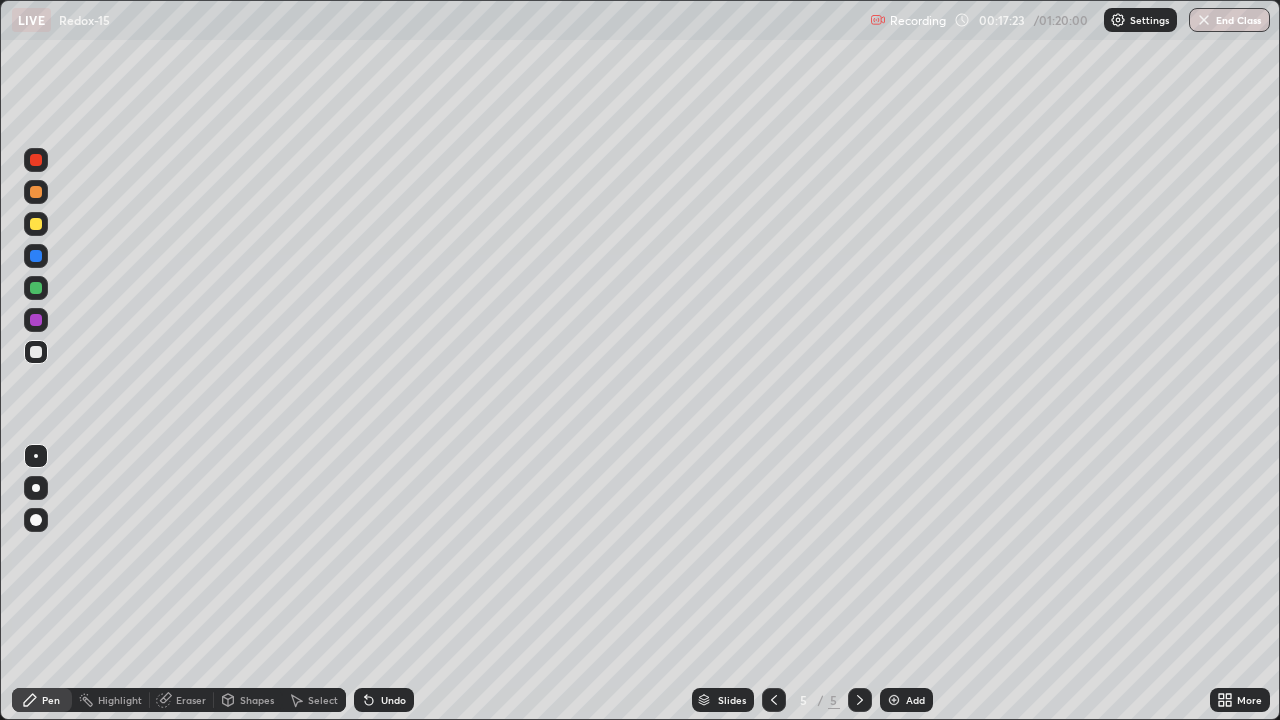 click on "Undo" at bounding box center [384, 700] 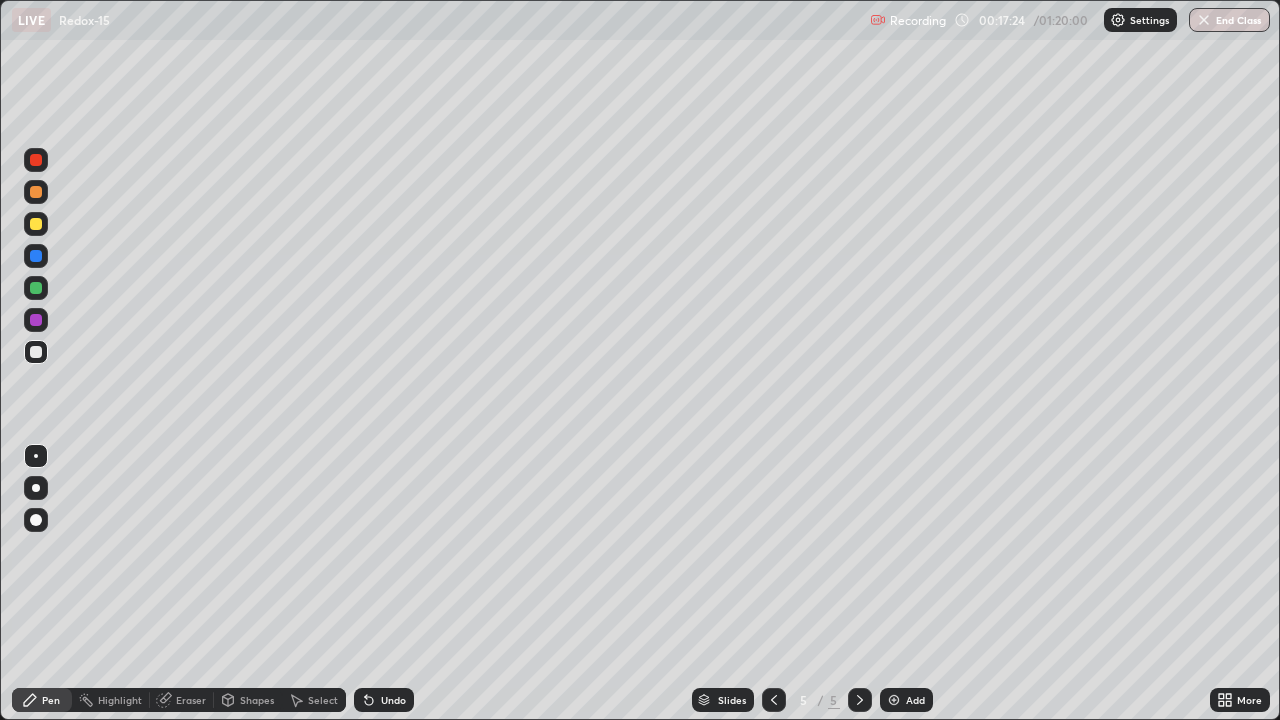 click on "Undo" at bounding box center (384, 700) 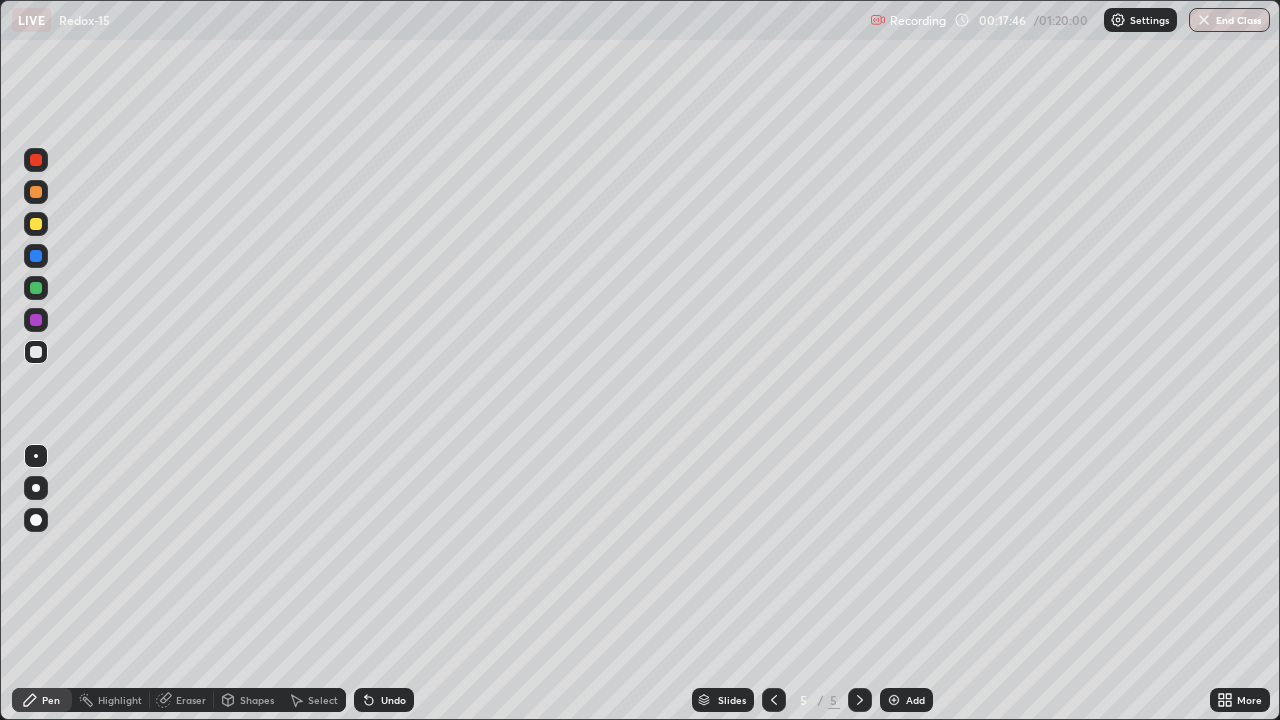 click at bounding box center [36, 288] 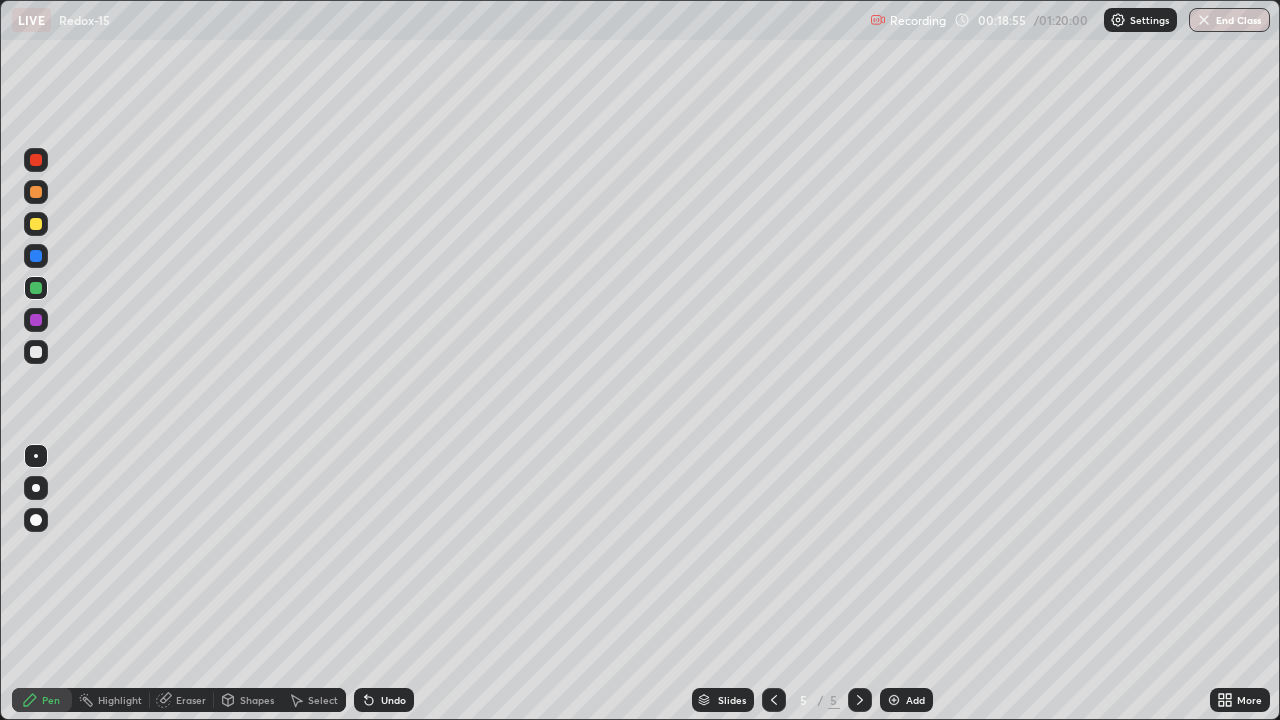 click 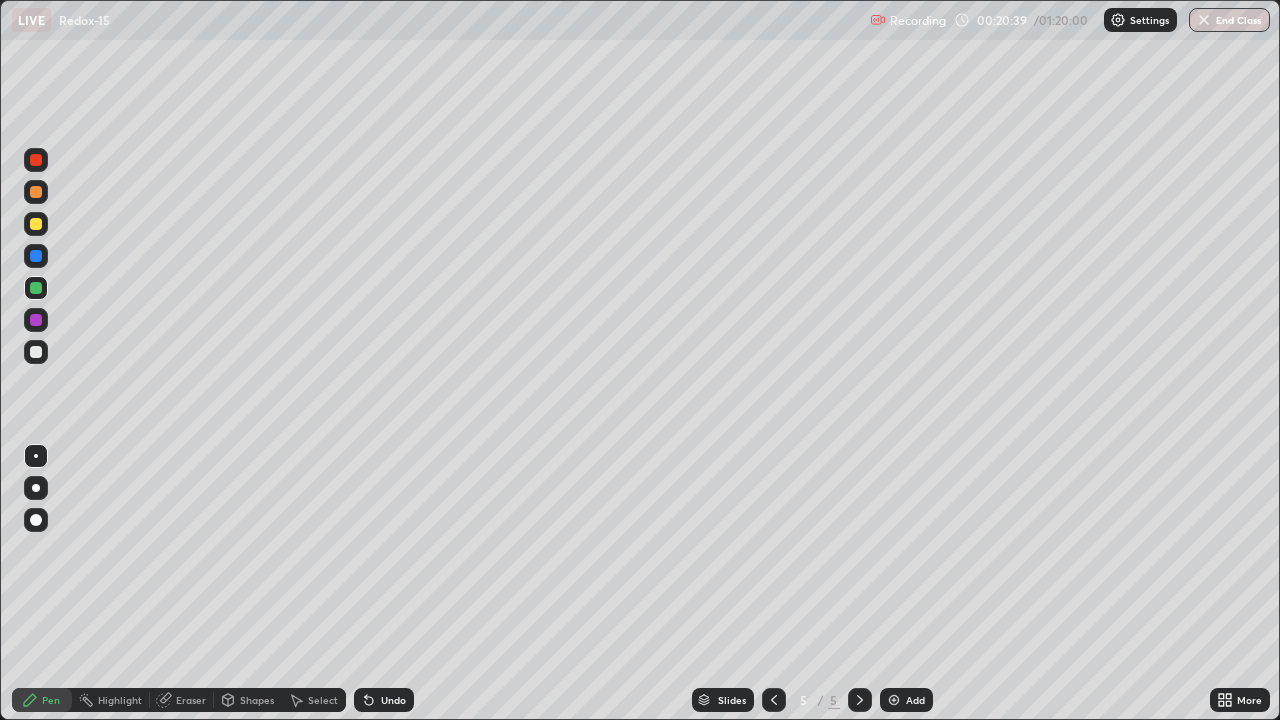 click at bounding box center [36, 352] 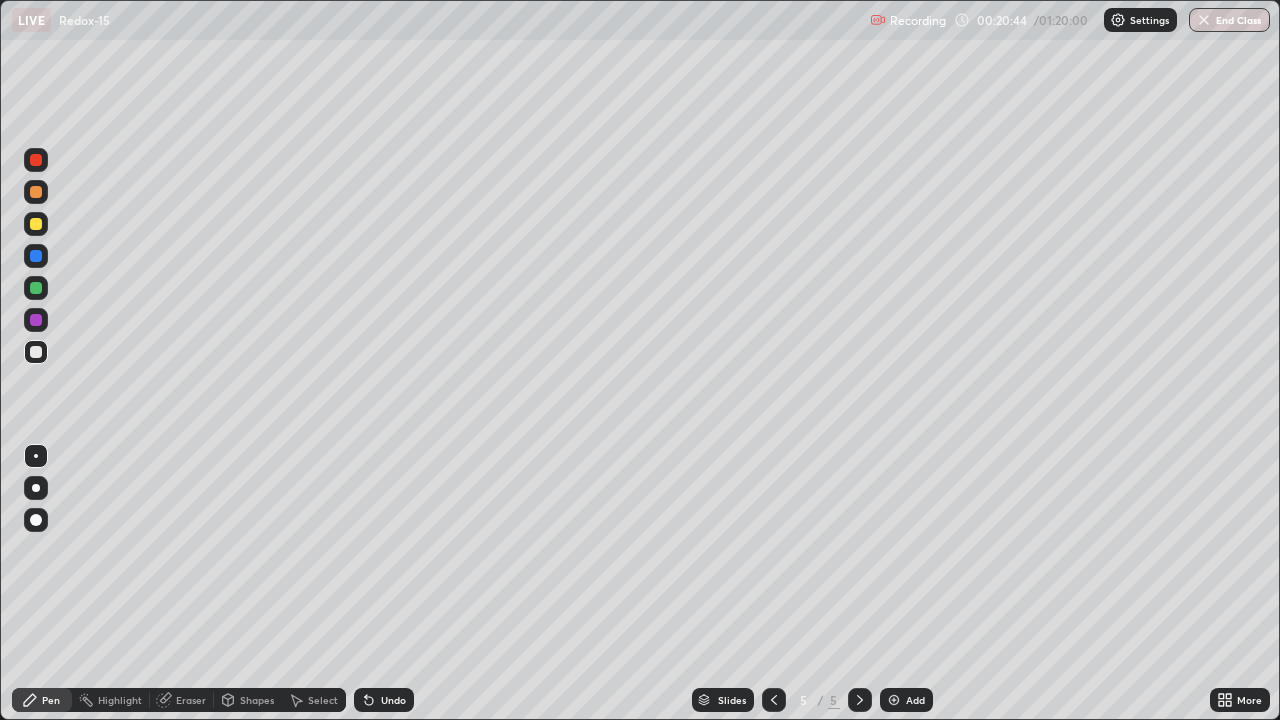 click 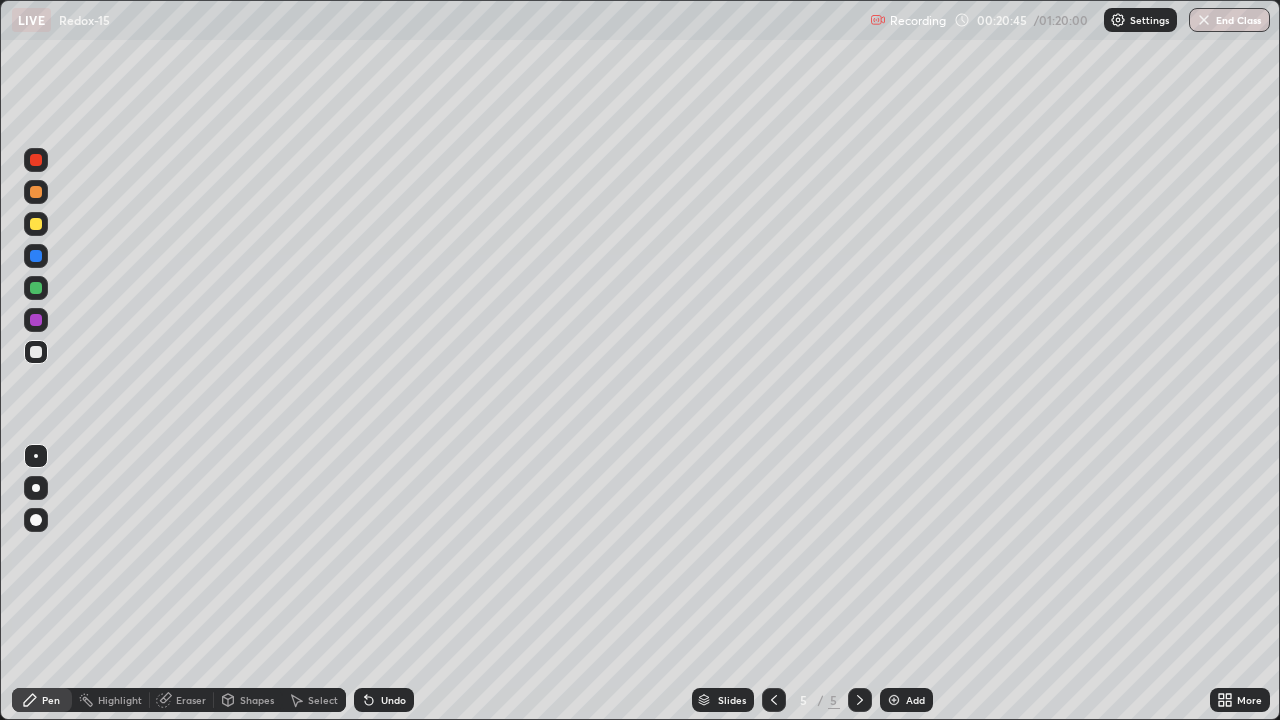 click 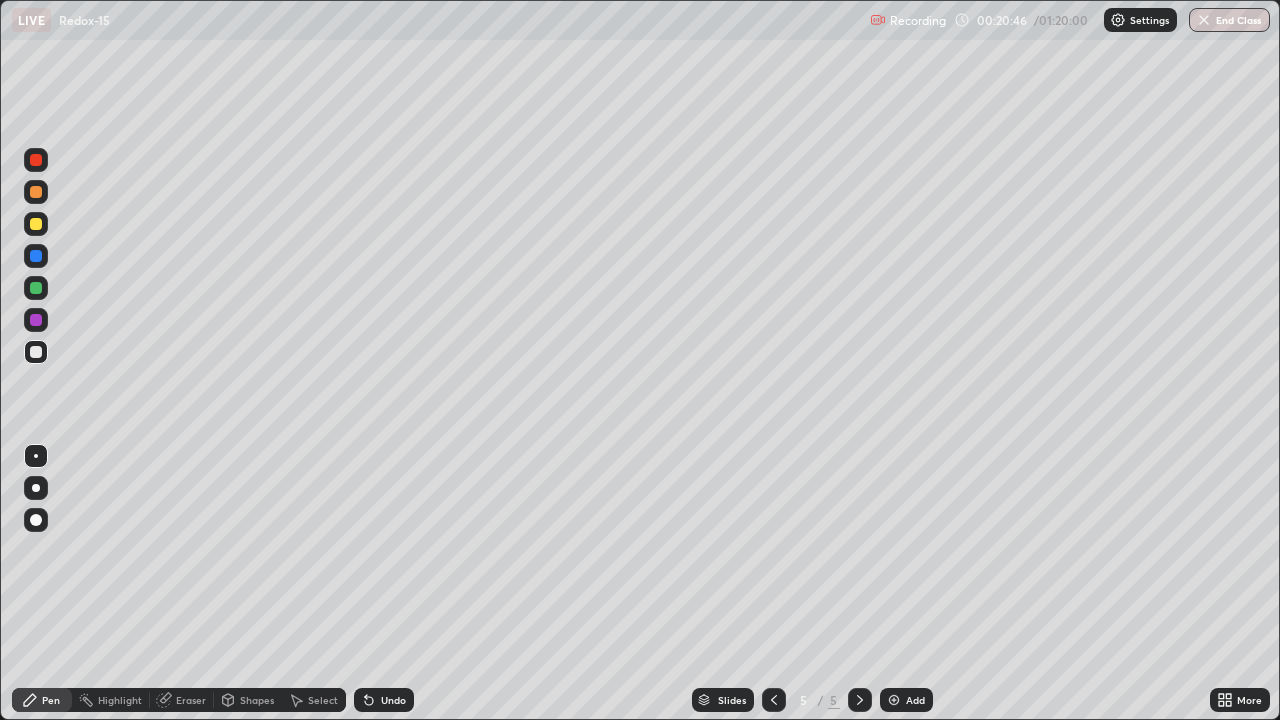 click on "Undo" at bounding box center (384, 700) 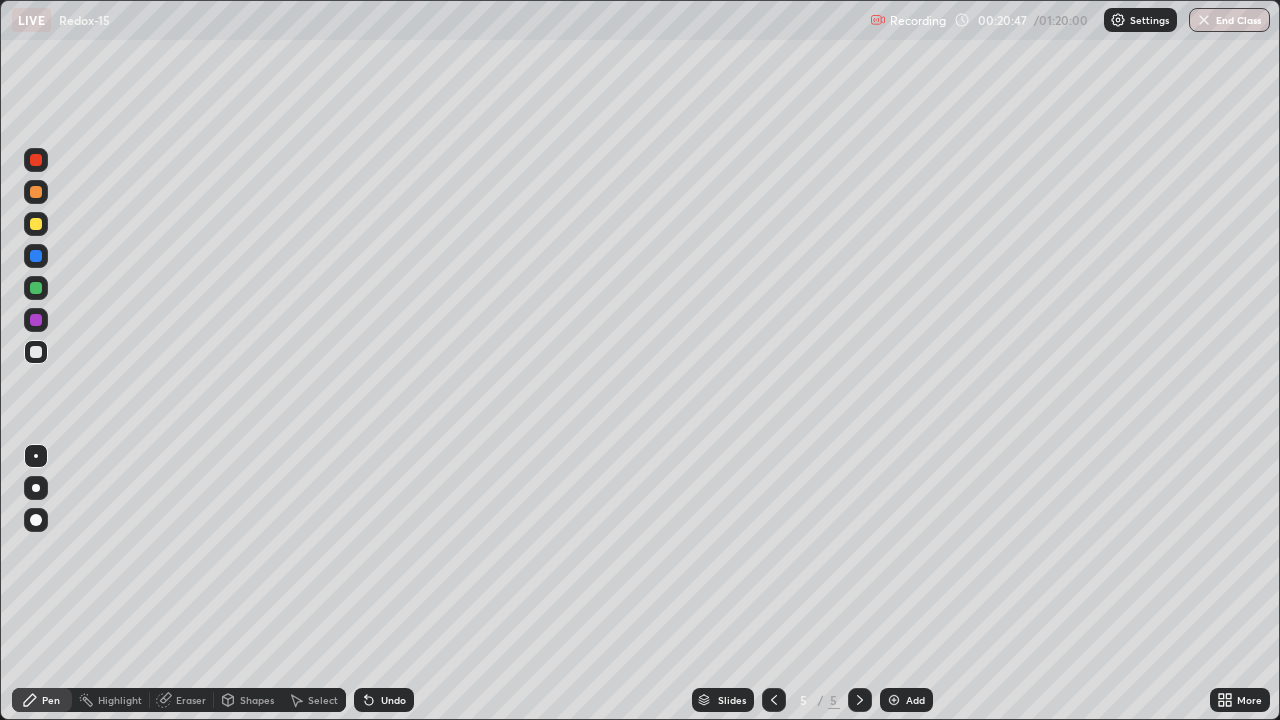 click on "Undo" at bounding box center [384, 700] 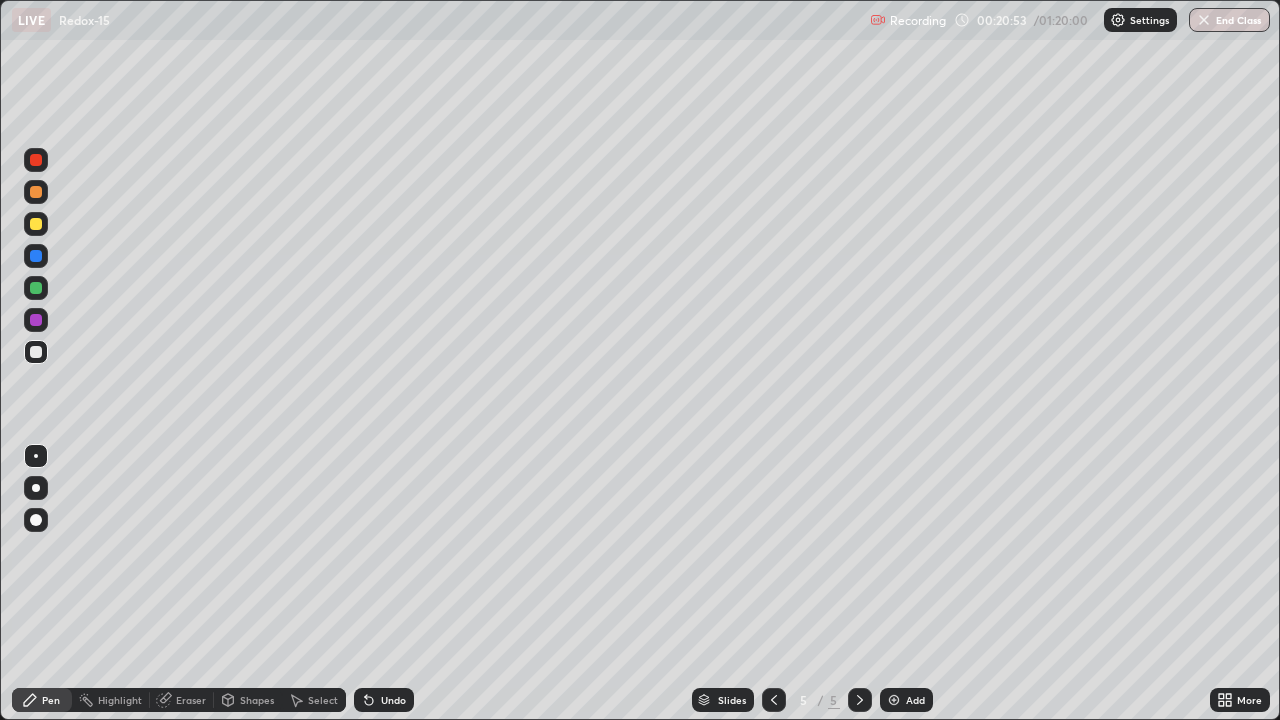 click on "Undo" at bounding box center [393, 700] 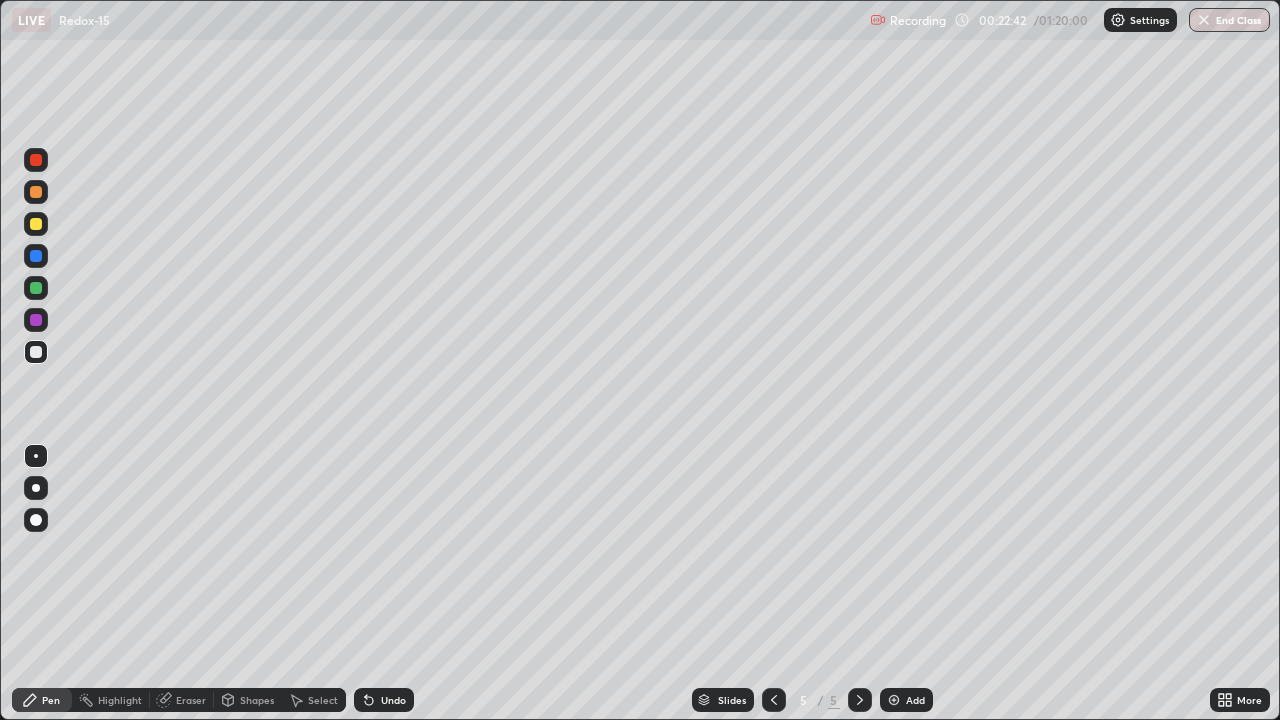 click at bounding box center (36, 224) 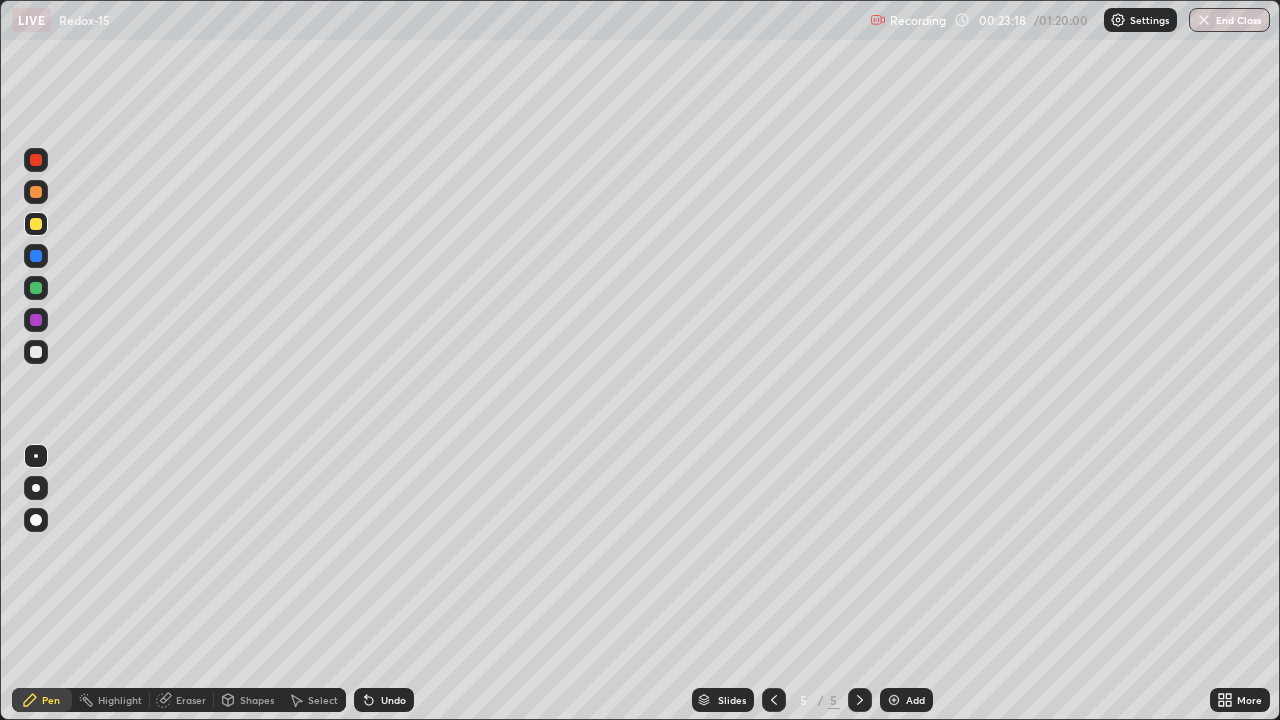 click at bounding box center (894, 700) 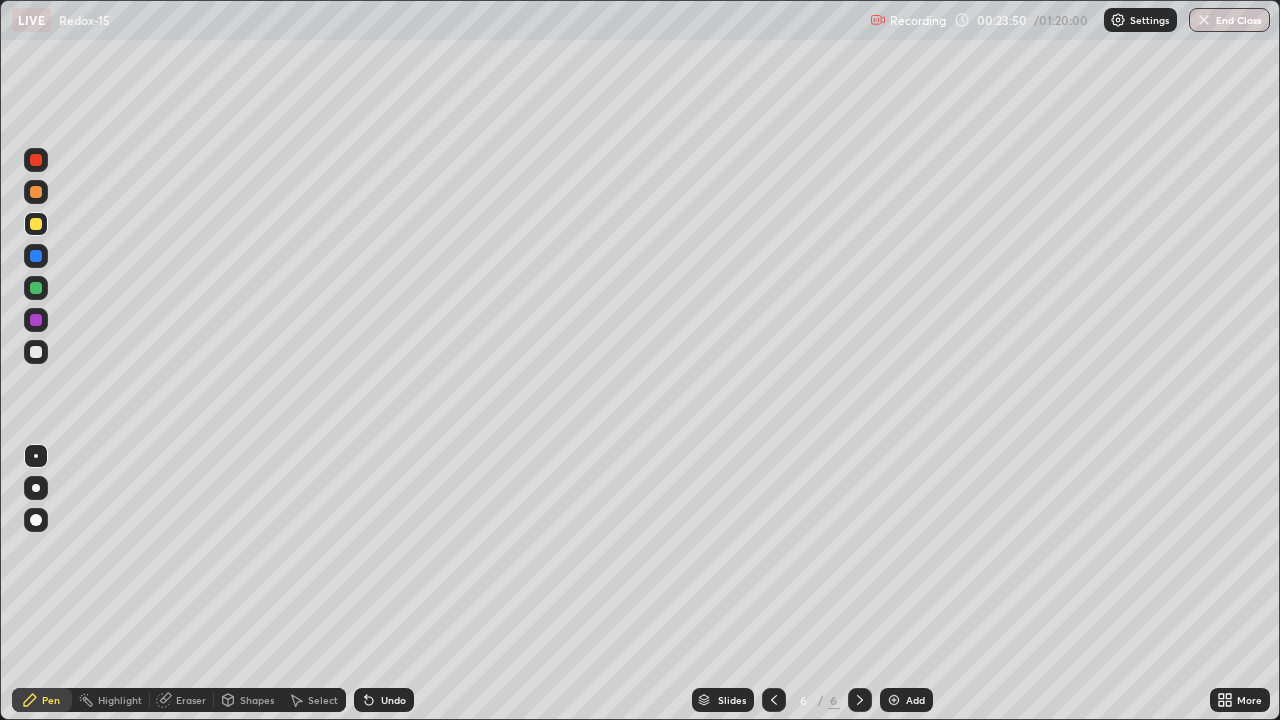 click at bounding box center (36, 352) 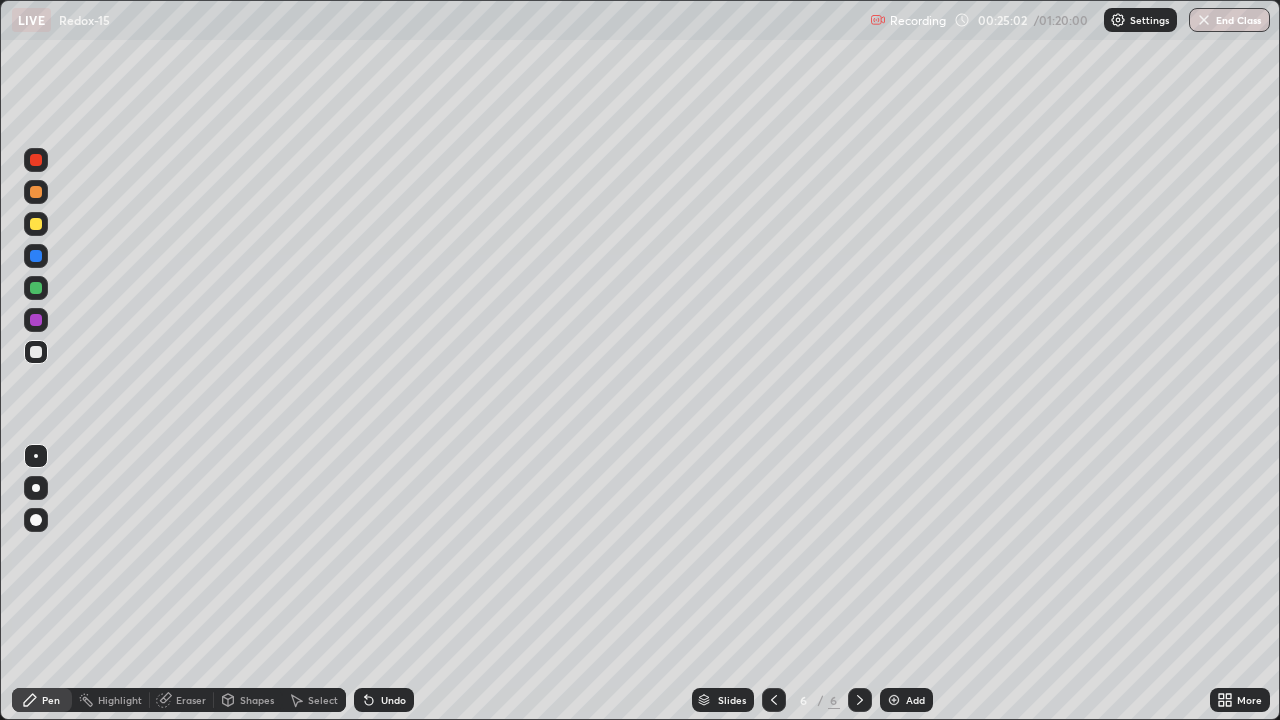 click on "Eraser" at bounding box center (191, 700) 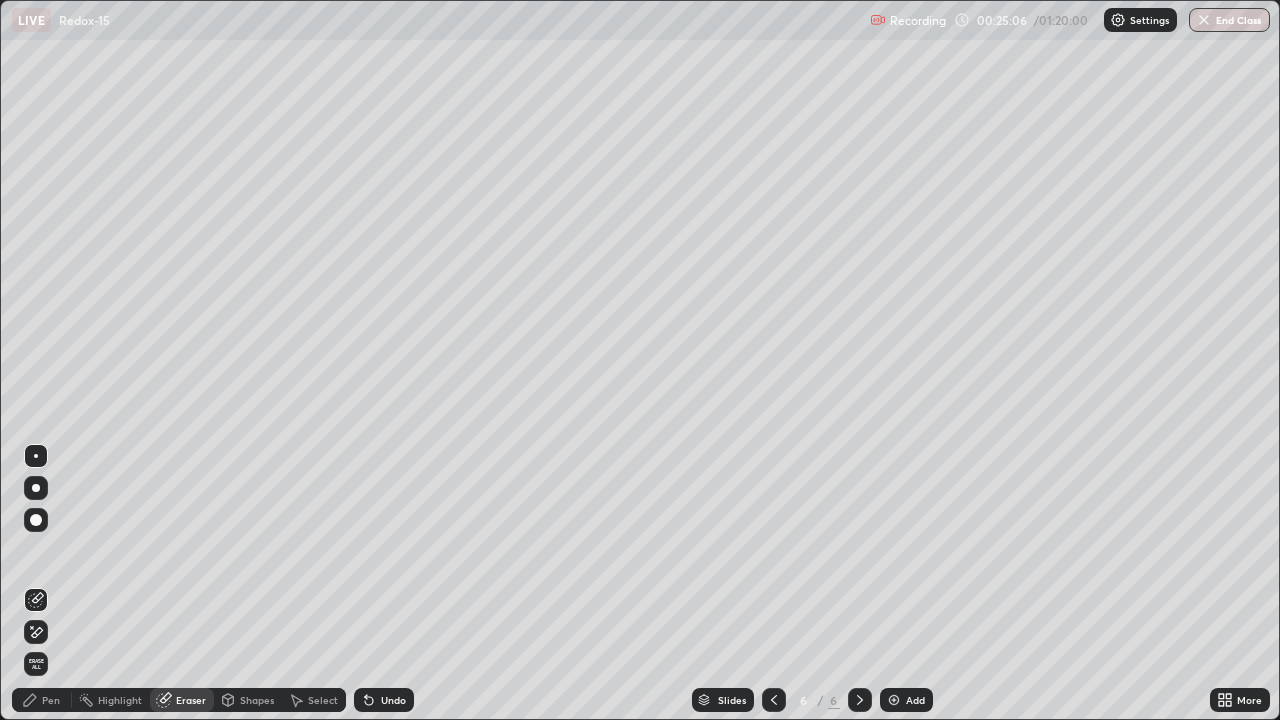 click on "Pen" at bounding box center [42, 700] 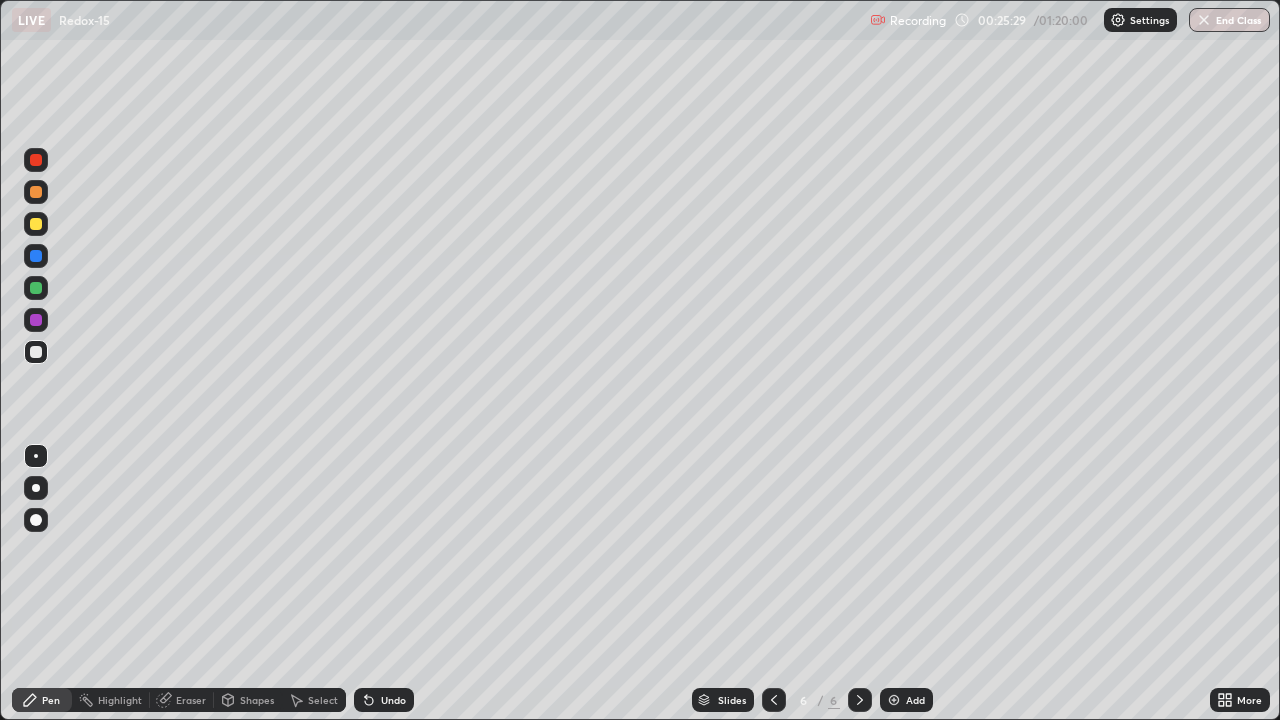 click 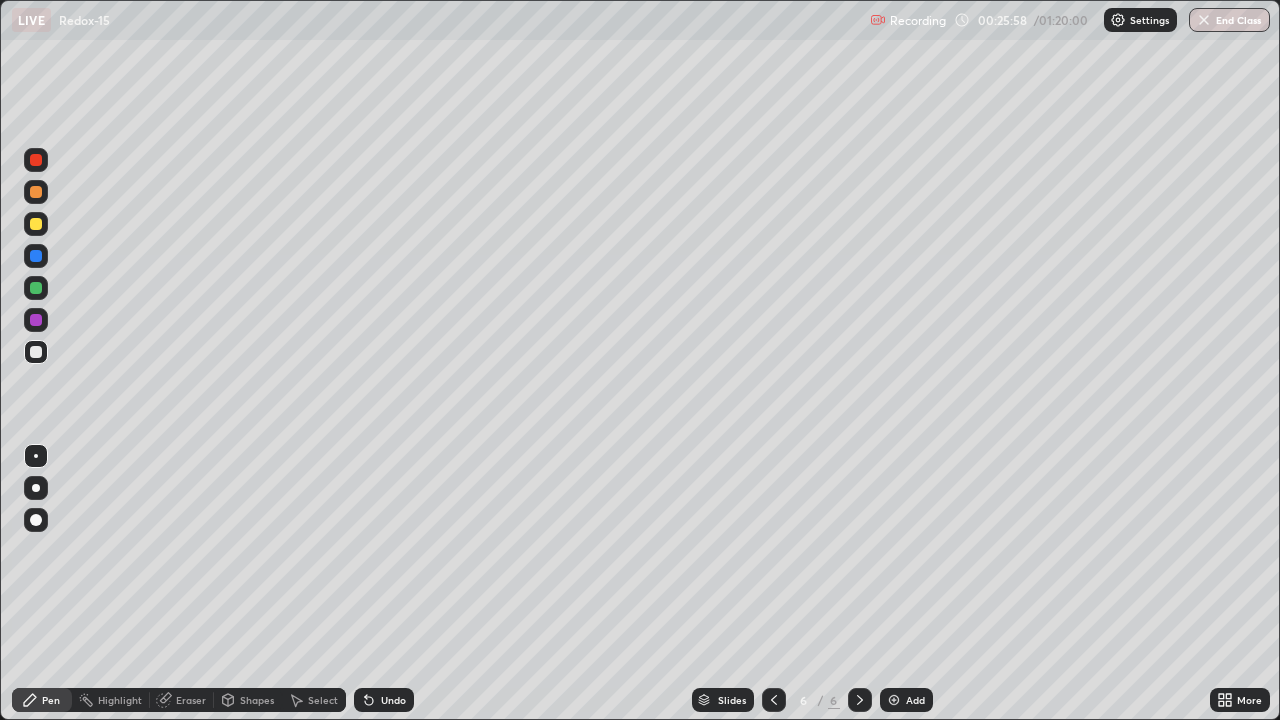 click on "Eraser" at bounding box center (191, 700) 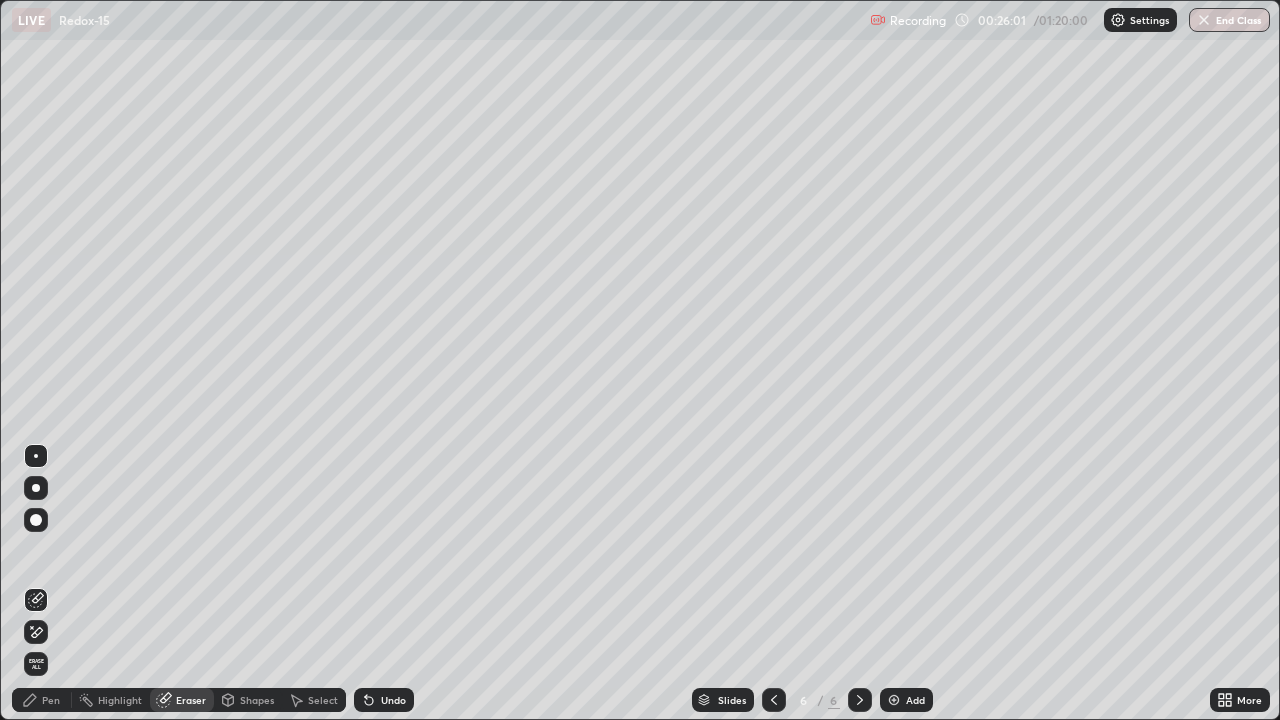 click on "Pen" at bounding box center (42, 700) 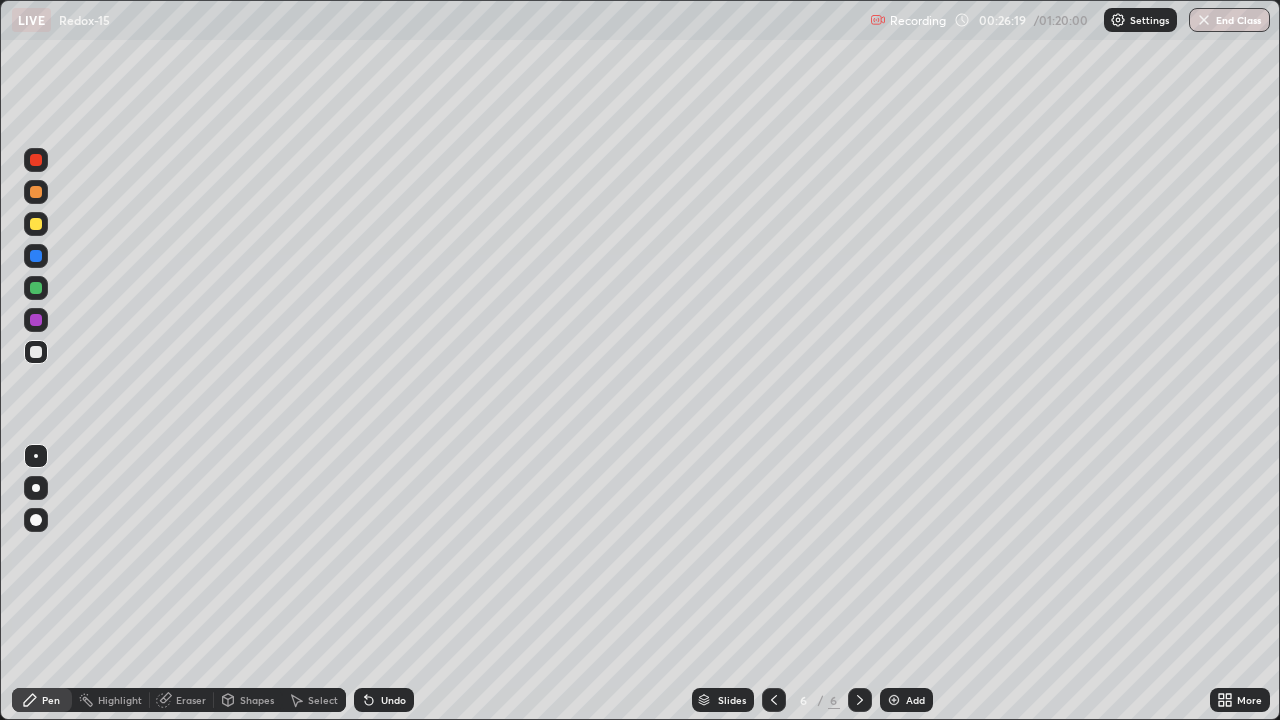 click on "Eraser" at bounding box center [191, 700] 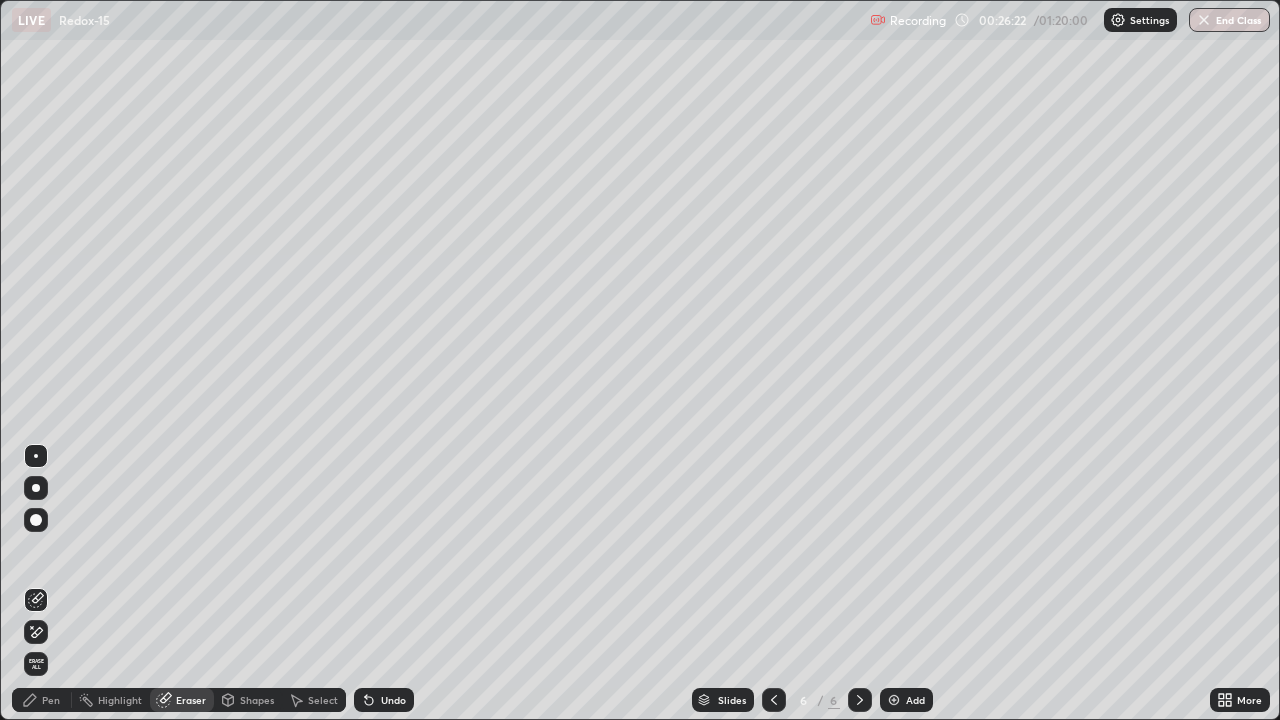 click 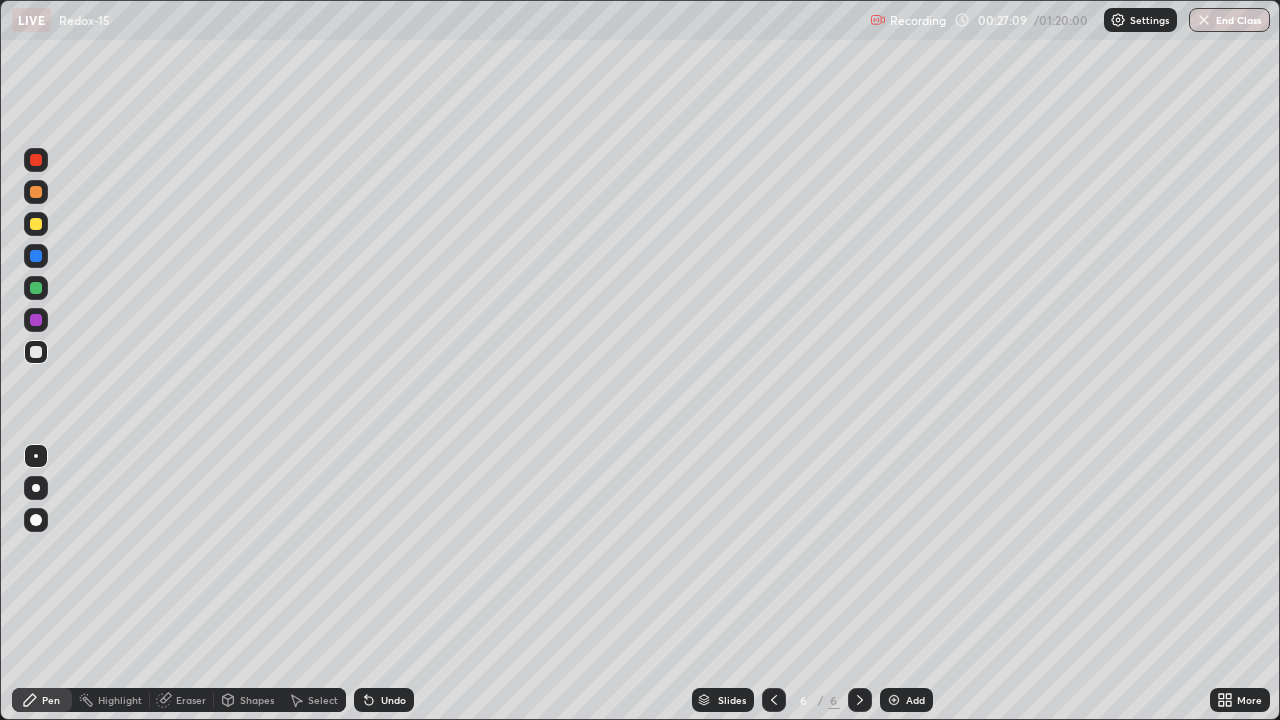click at bounding box center [894, 700] 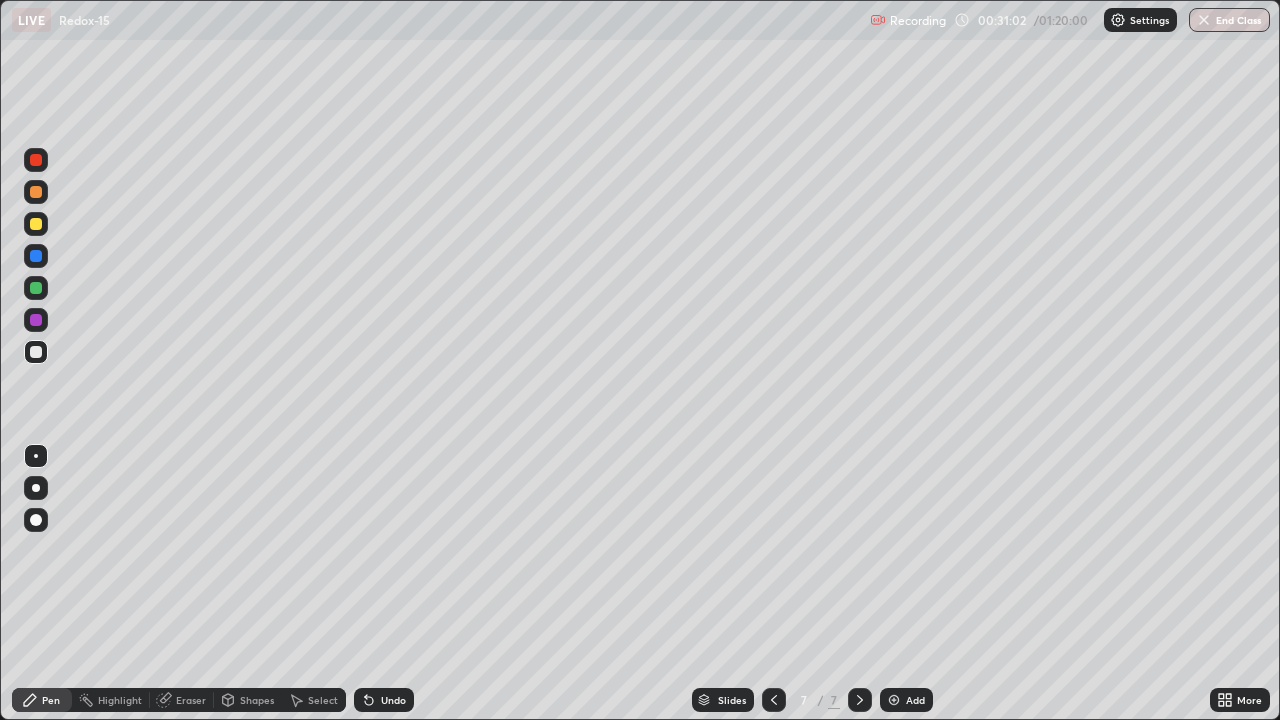 click at bounding box center (36, 224) 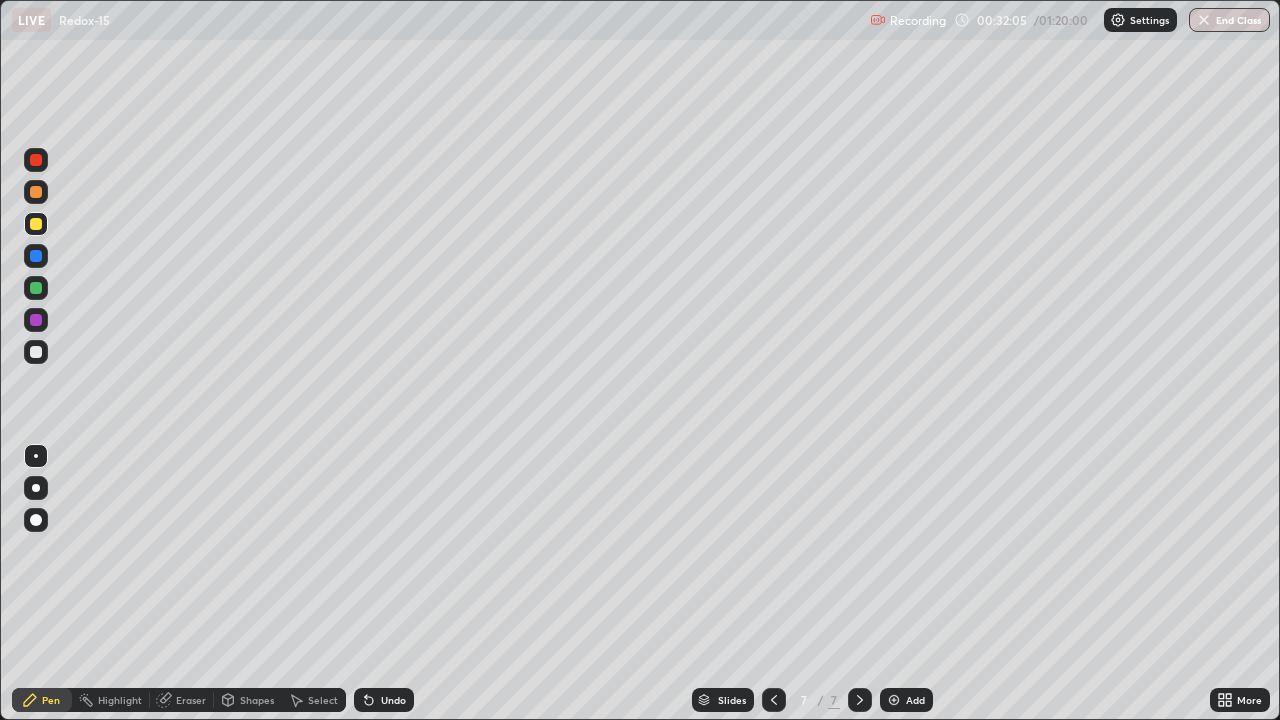 click on "Eraser" at bounding box center (191, 700) 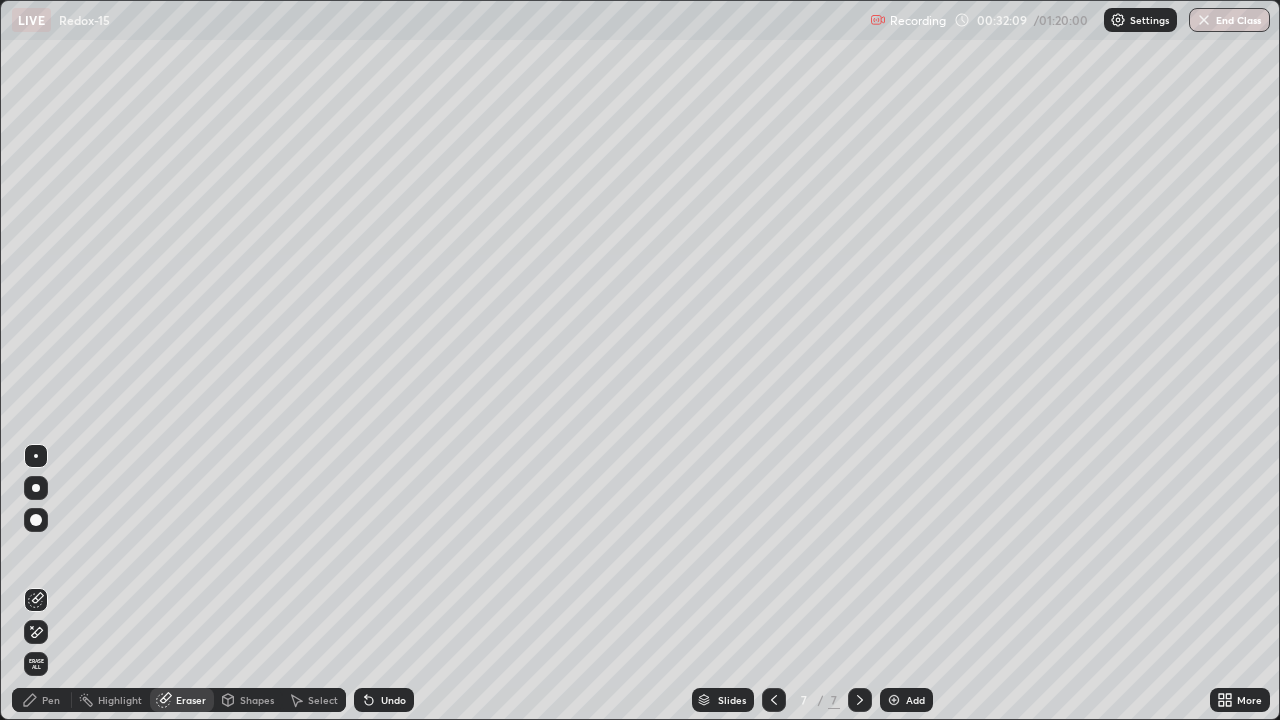click on "Pen" at bounding box center [51, 700] 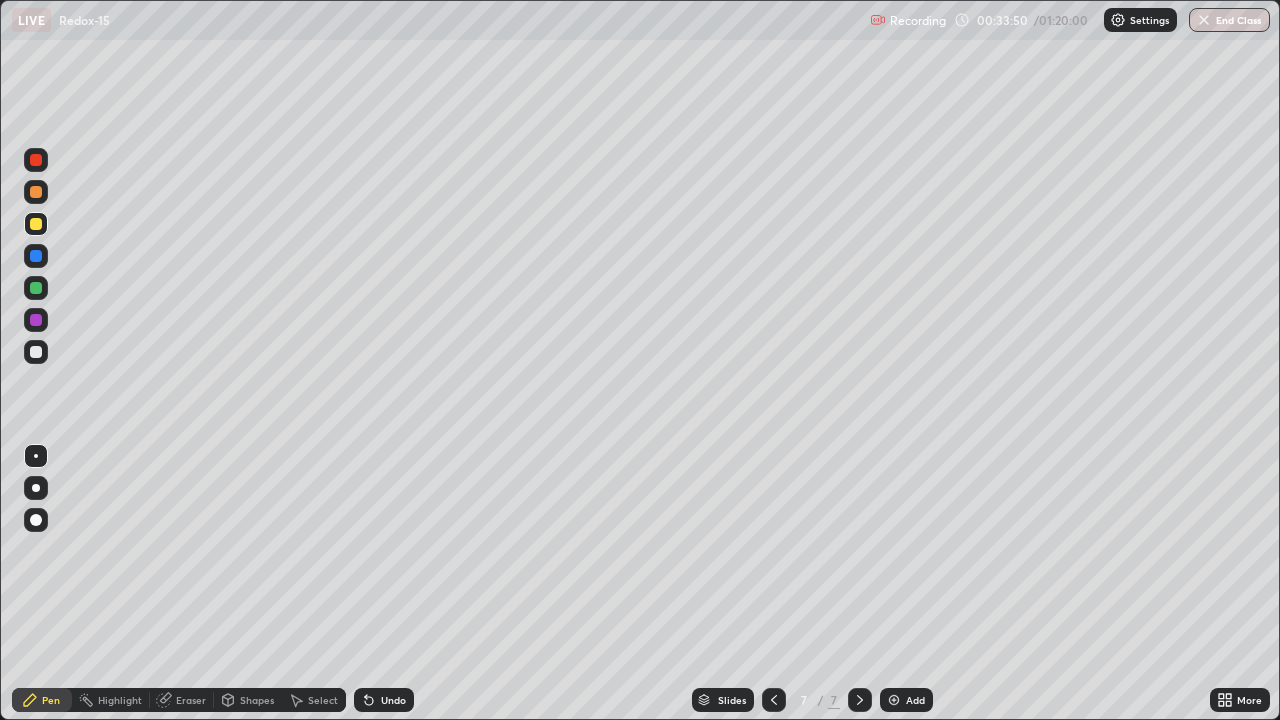 click at bounding box center [36, 256] 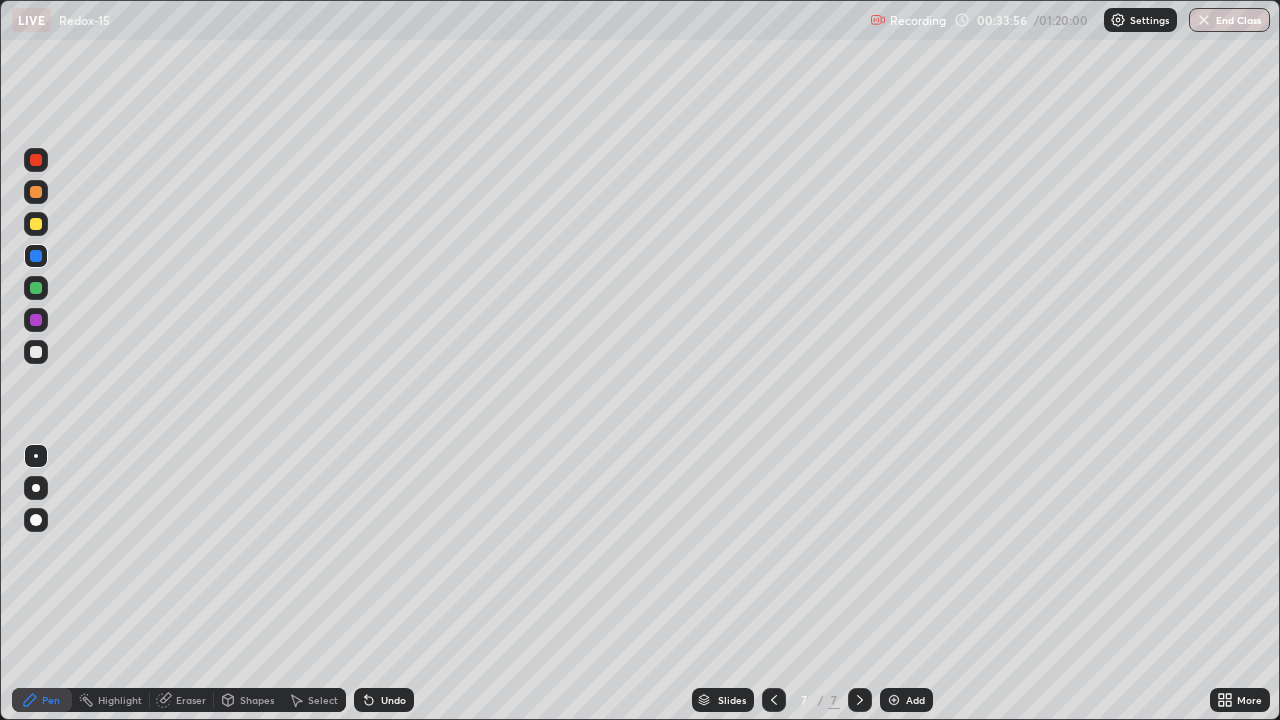 click at bounding box center (36, 352) 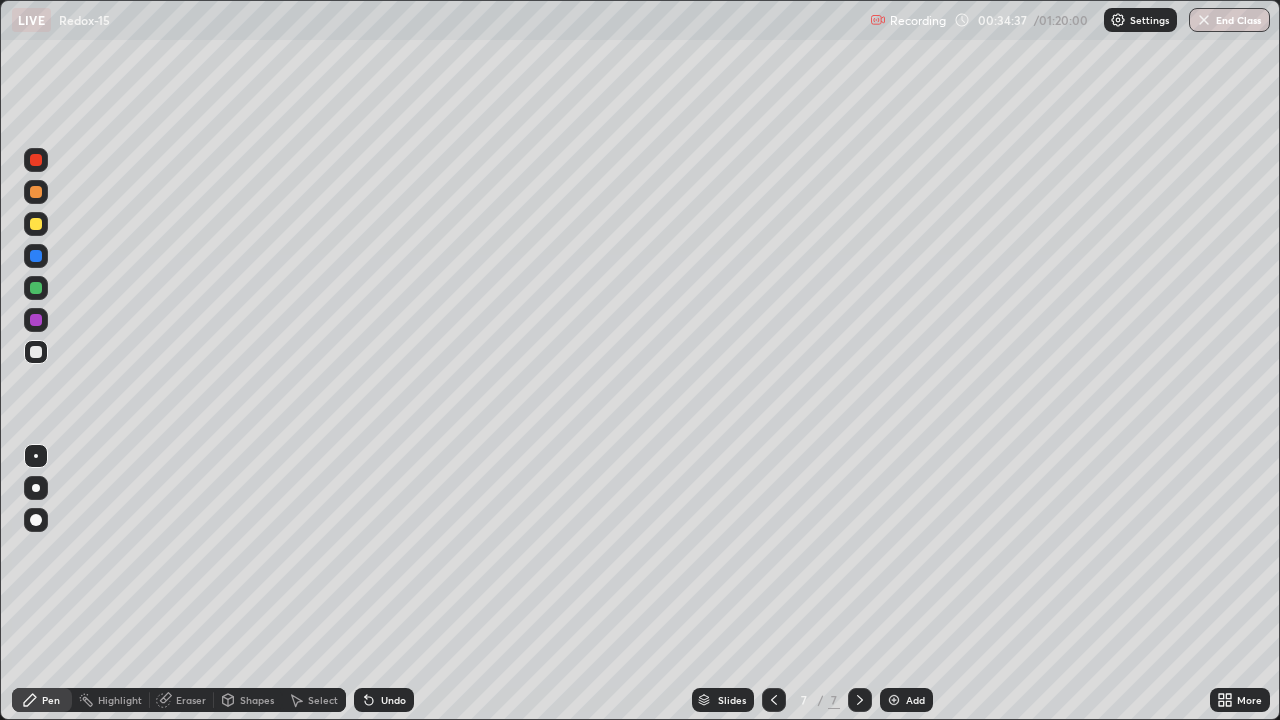 click on "Undo" at bounding box center [384, 700] 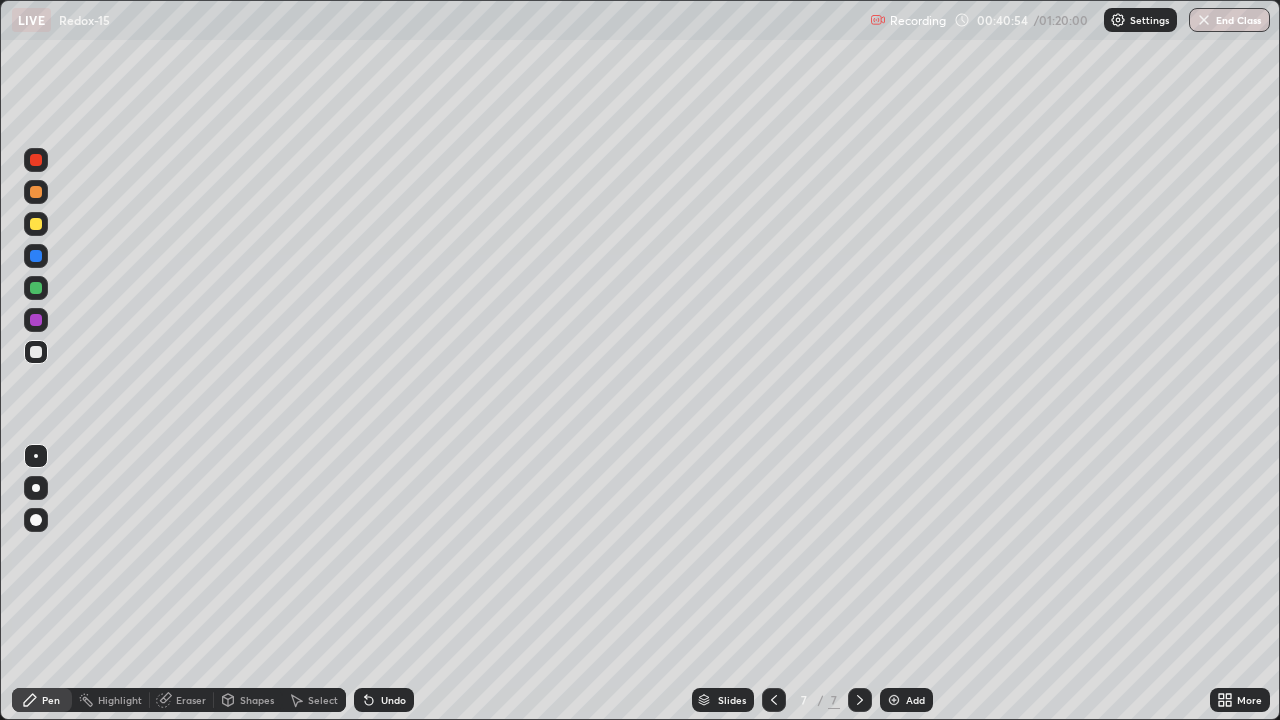 click at bounding box center [894, 700] 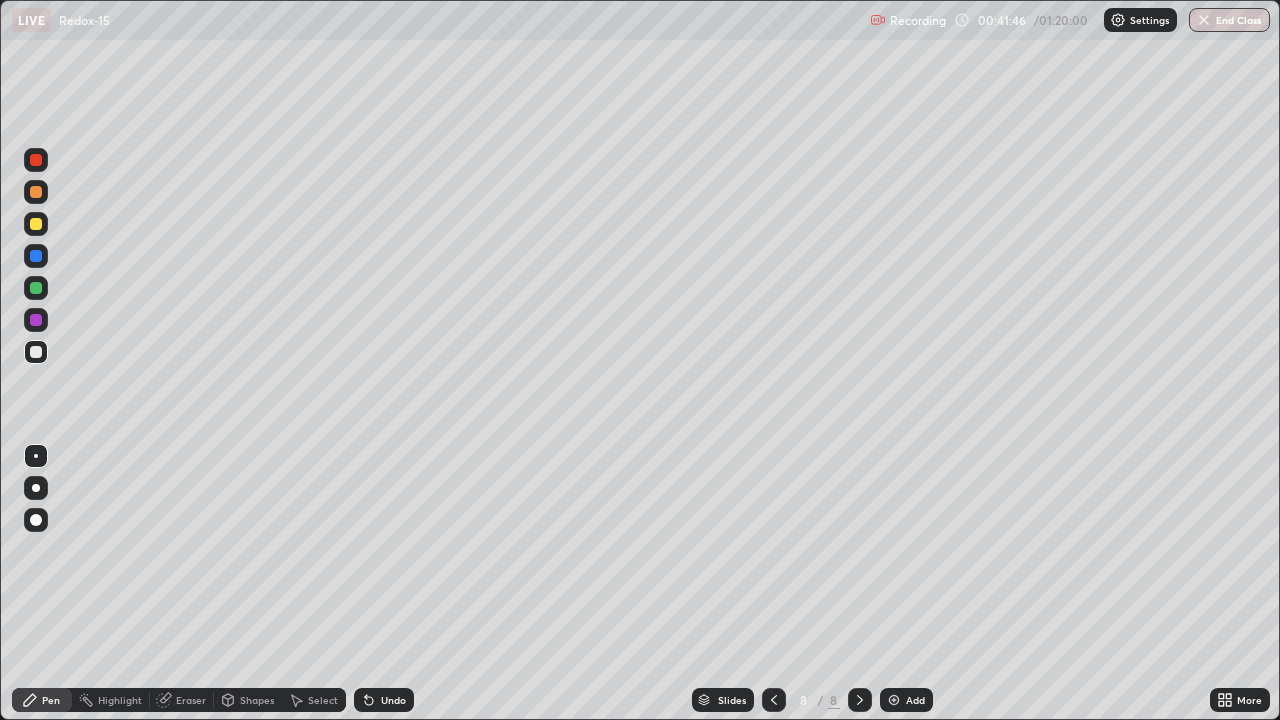 click on "Undo" at bounding box center (393, 700) 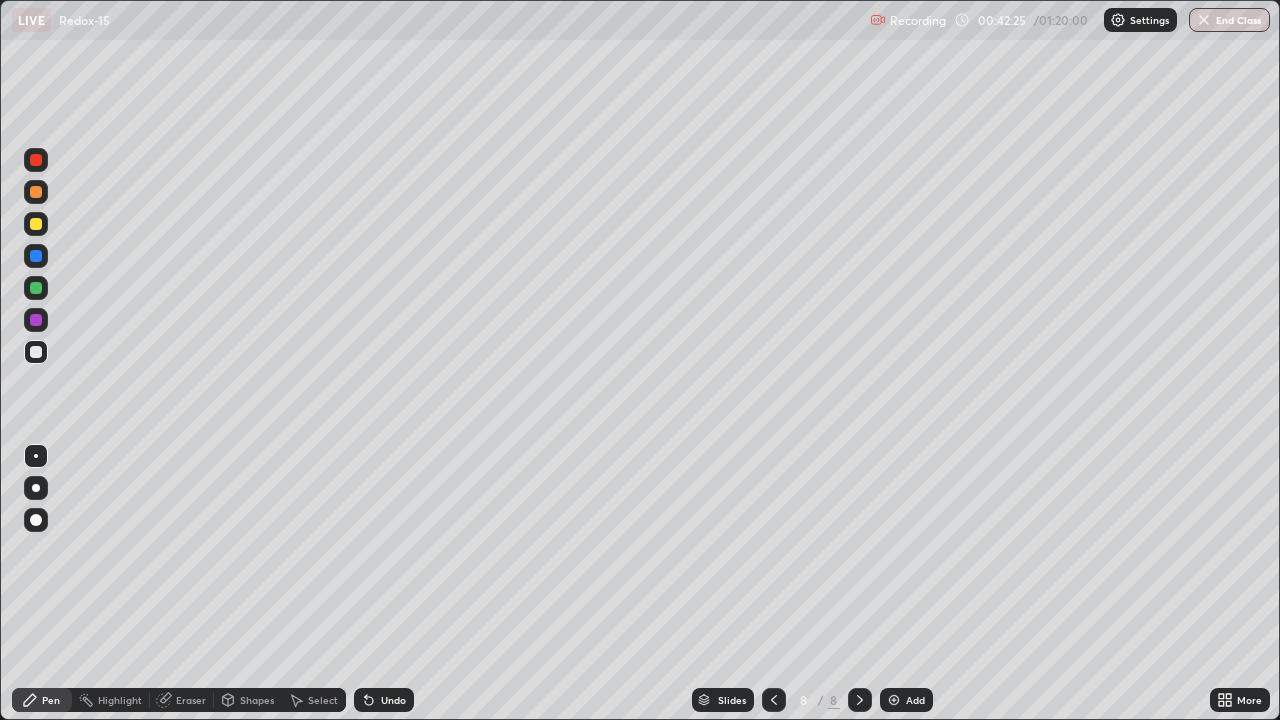 click on "Pen" at bounding box center (51, 700) 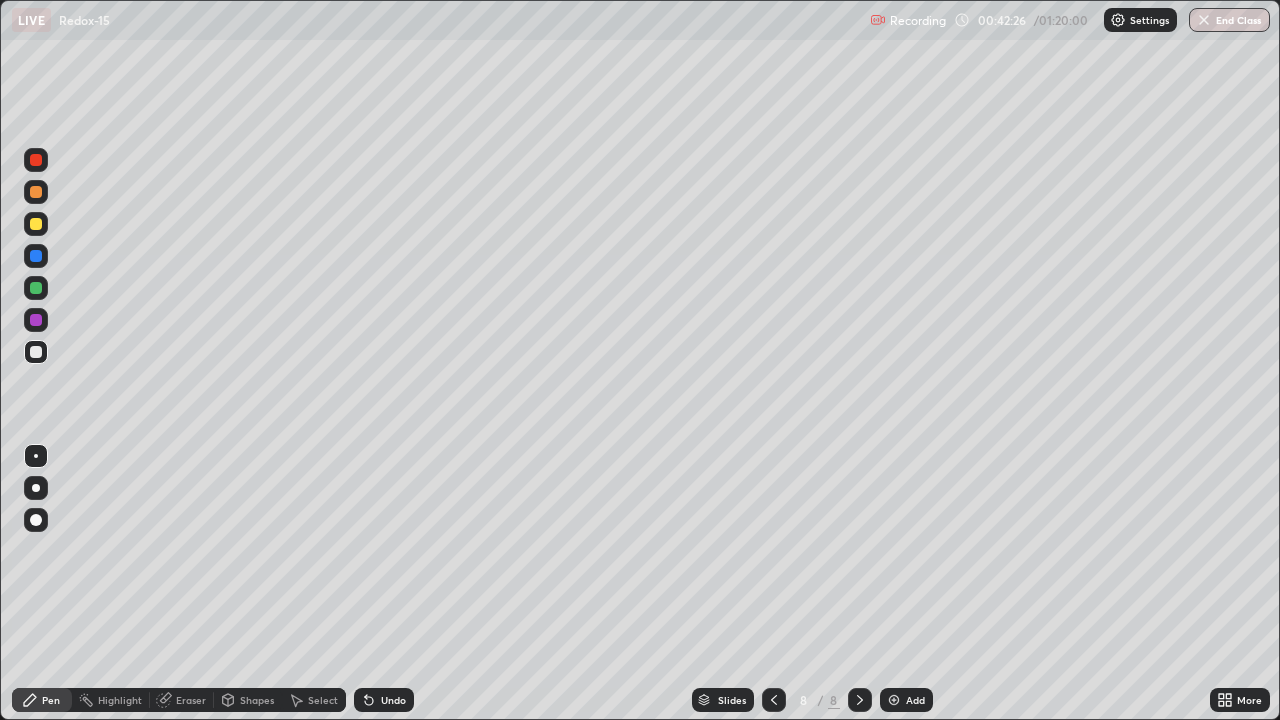click on "Eraser" at bounding box center (191, 700) 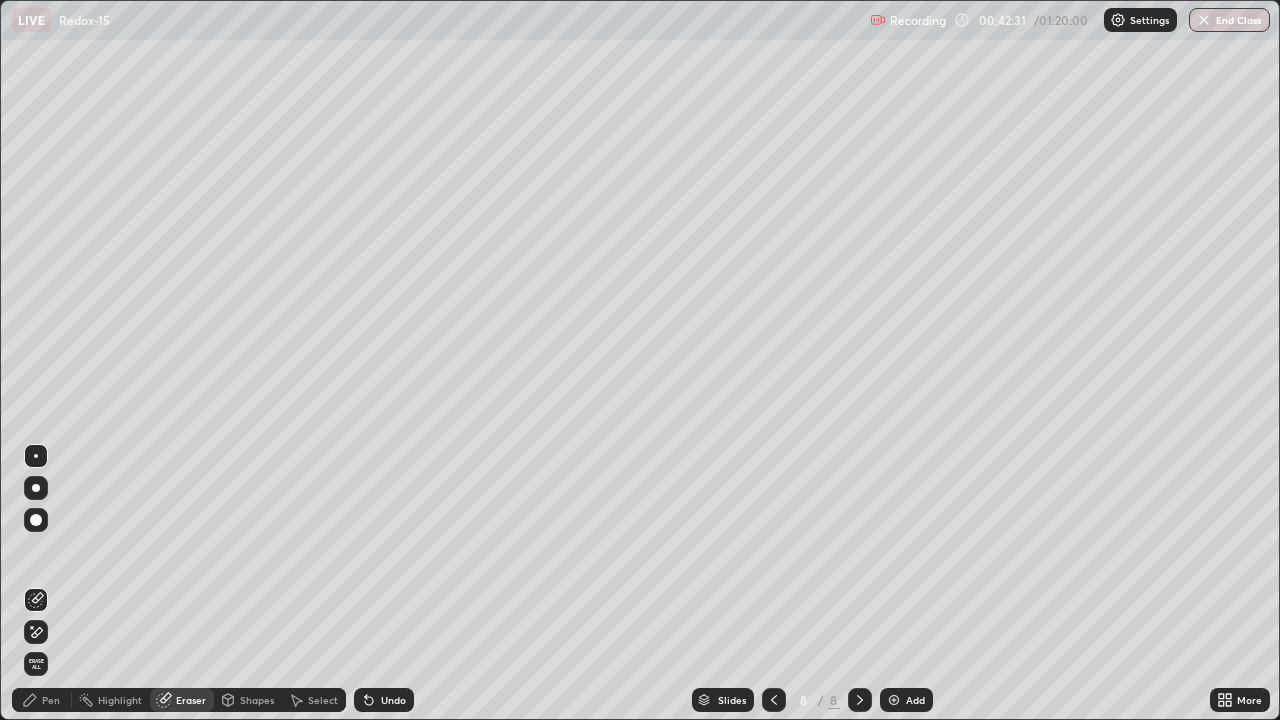 click on "Highlight" at bounding box center [111, 700] 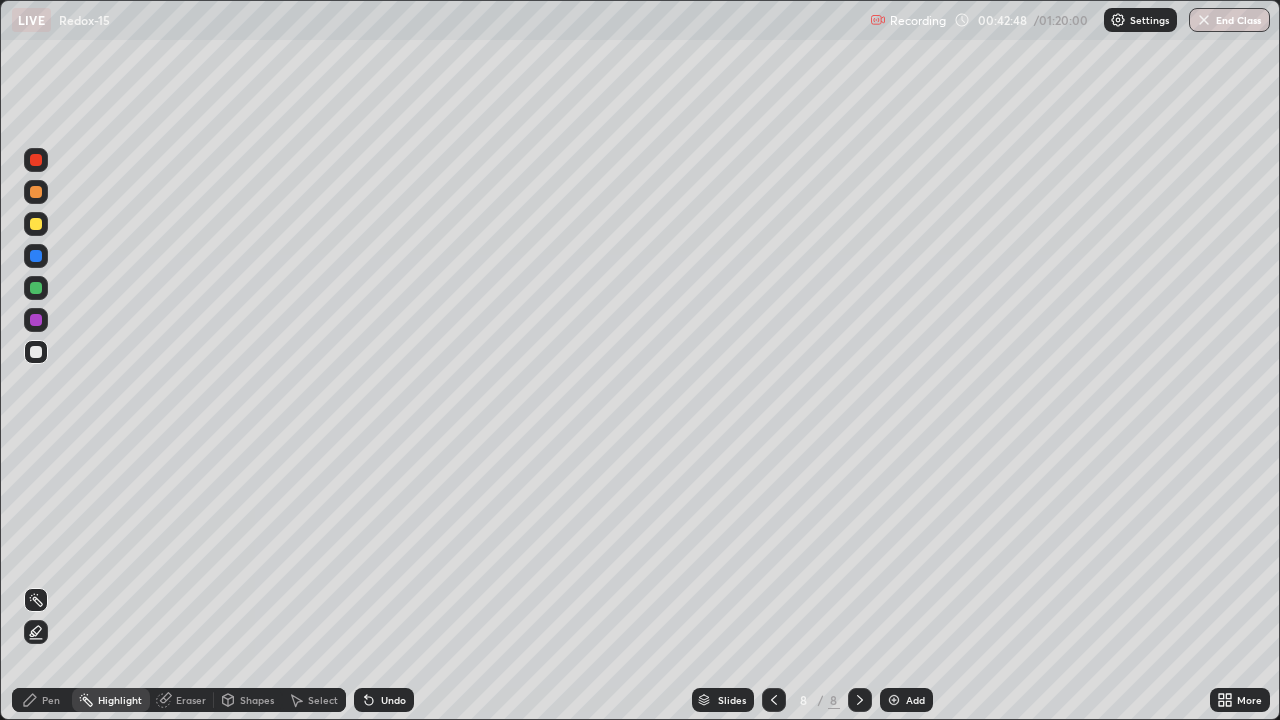 click on "Undo" at bounding box center (393, 700) 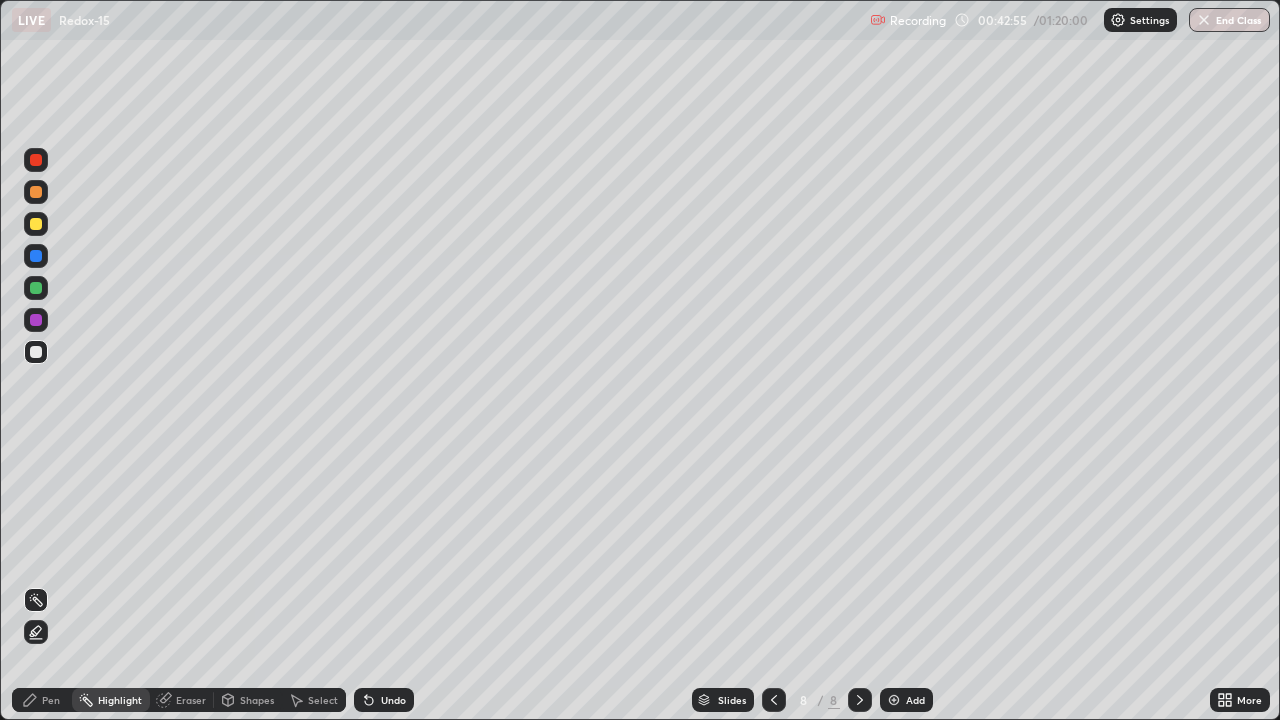 click 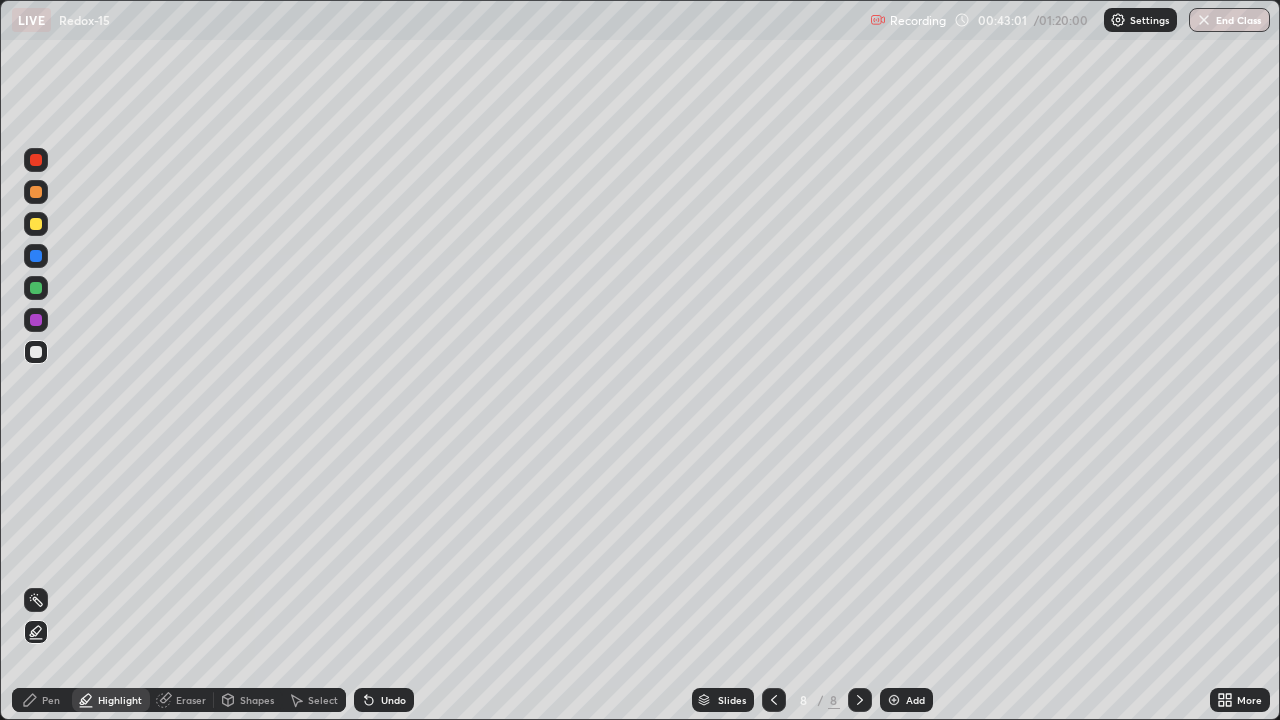 click on "Undo" at bounding box center (393, 700) 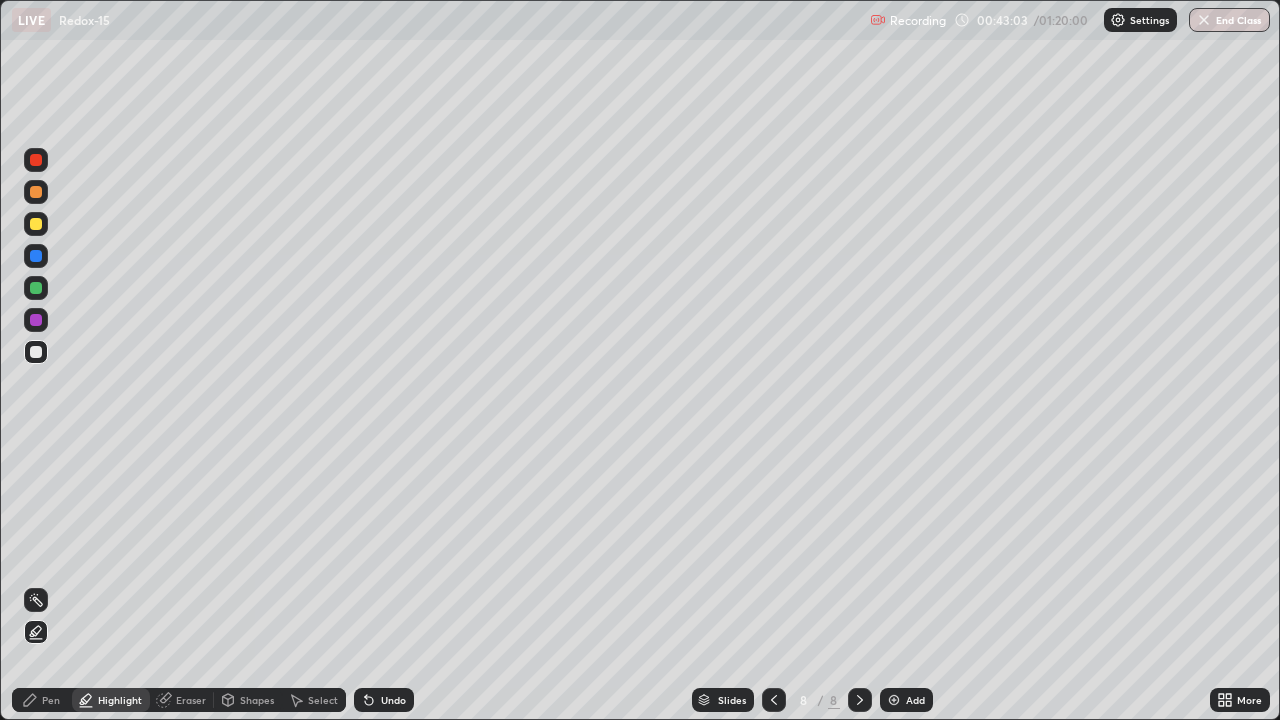click on "Pen" at bounding box center [51, 700] 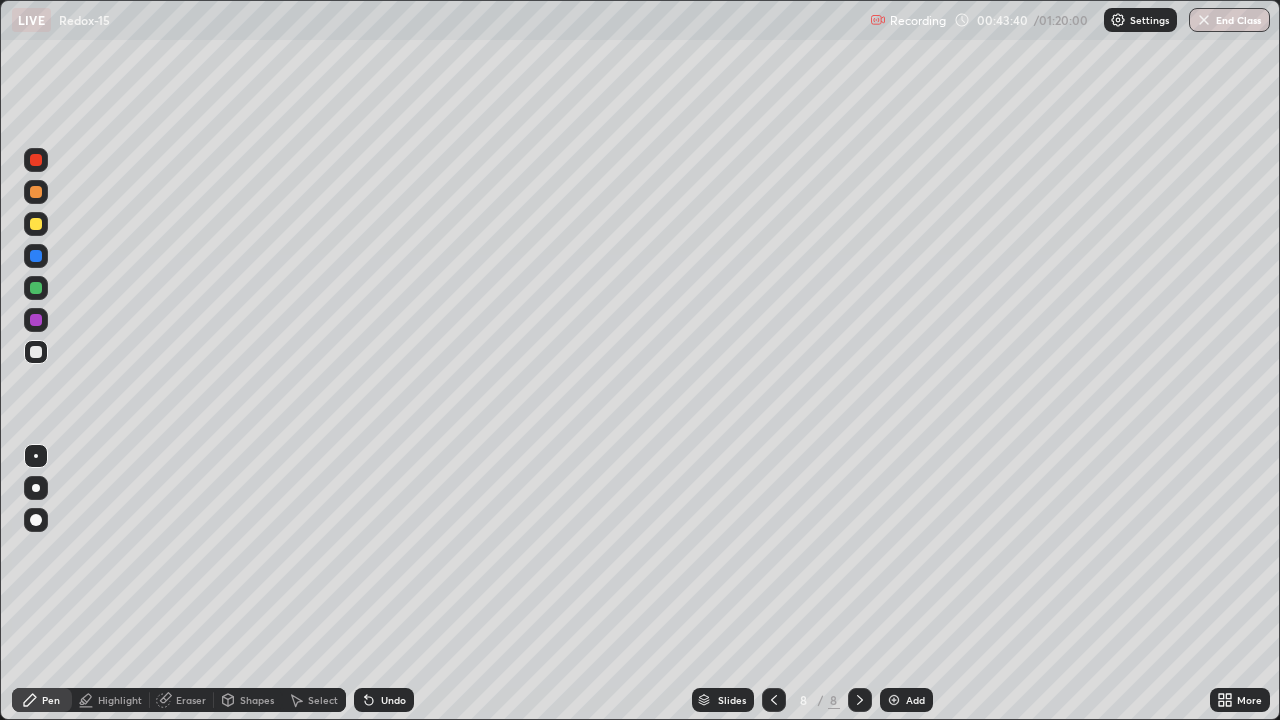 click 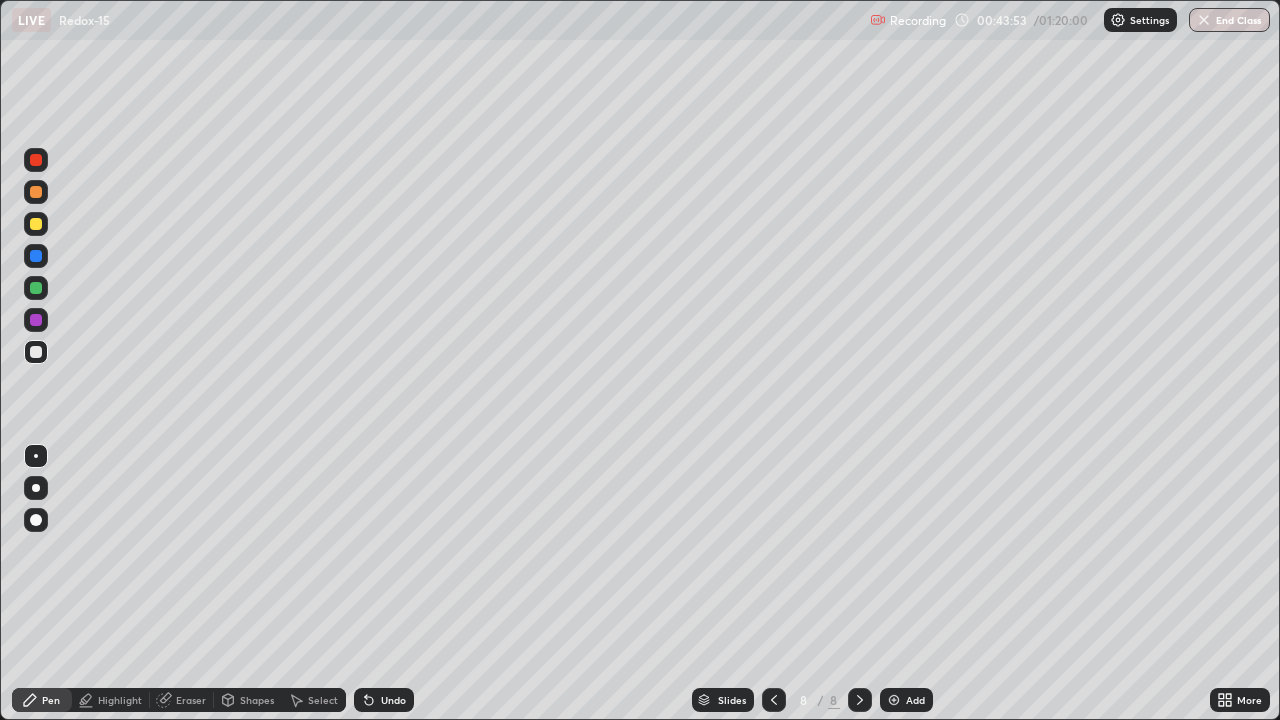 click on "Undo" at bounding box center (384, 700) 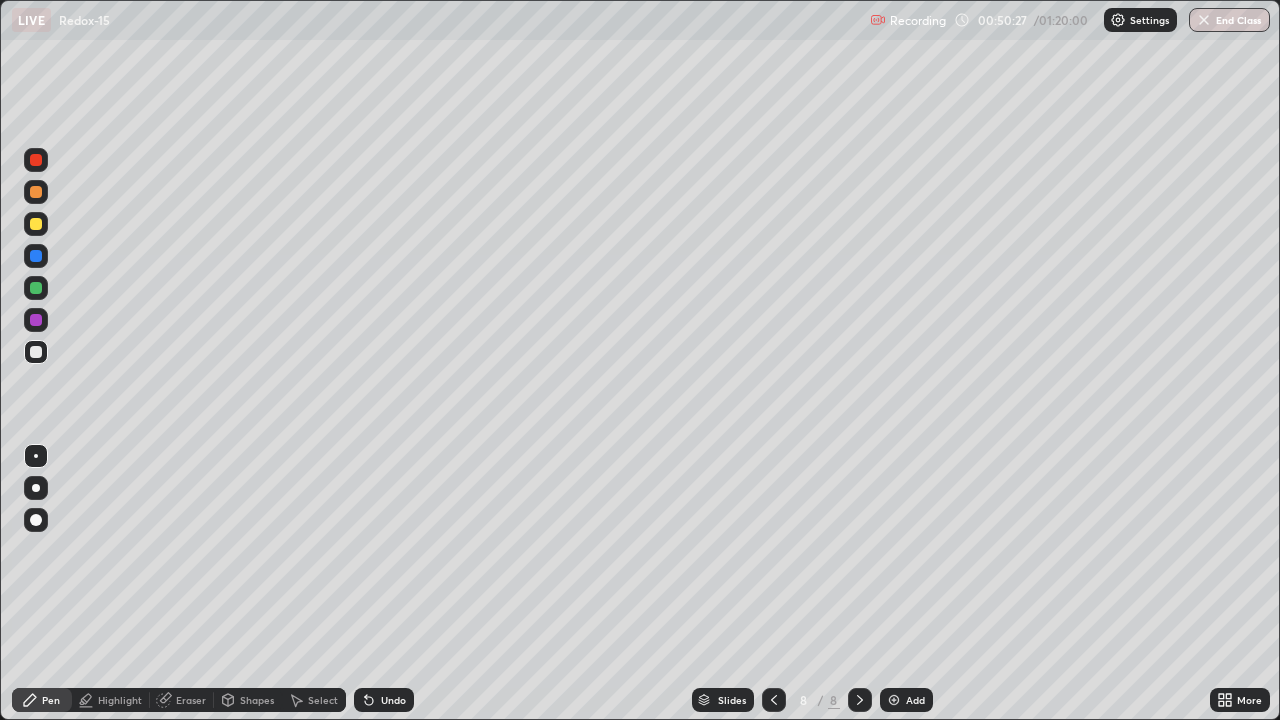 click on "Undo" at bounding box center [393, 700] 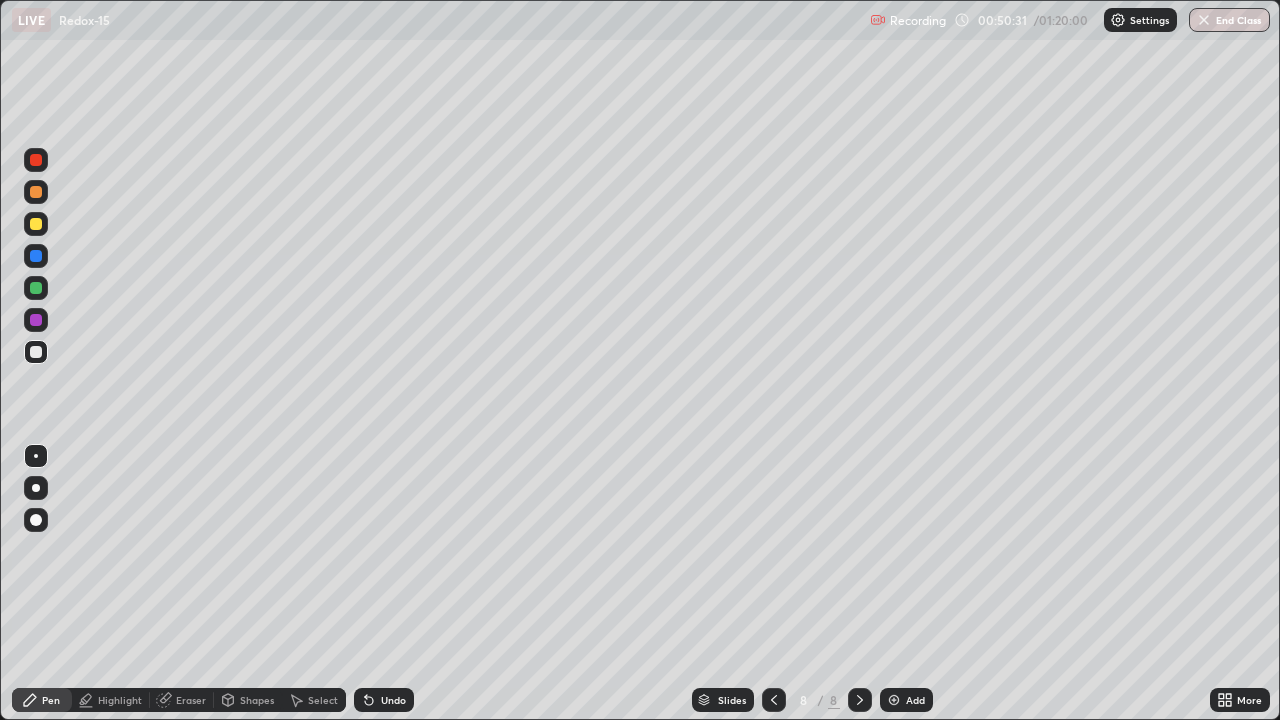 click on "Undo" at bounding box center (393, 700) 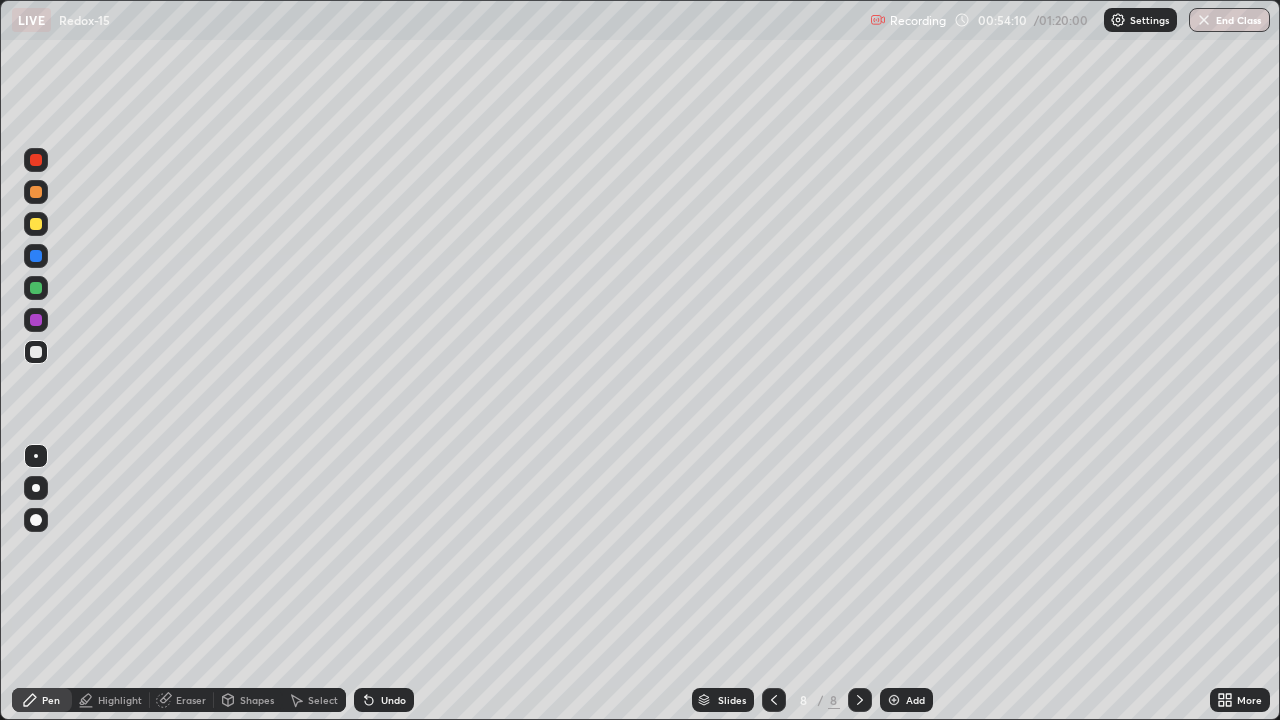 click at bounding box center [894, 700] 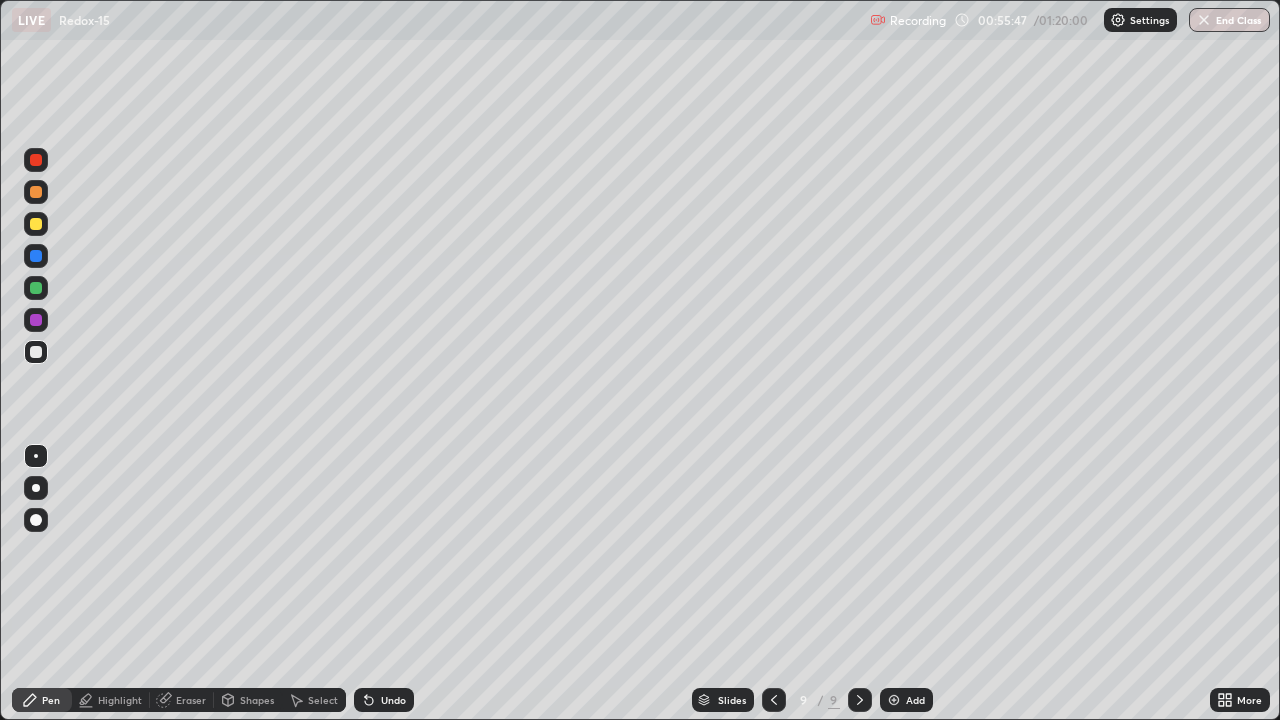 click on "Undo" at bounding box center (393, 700) 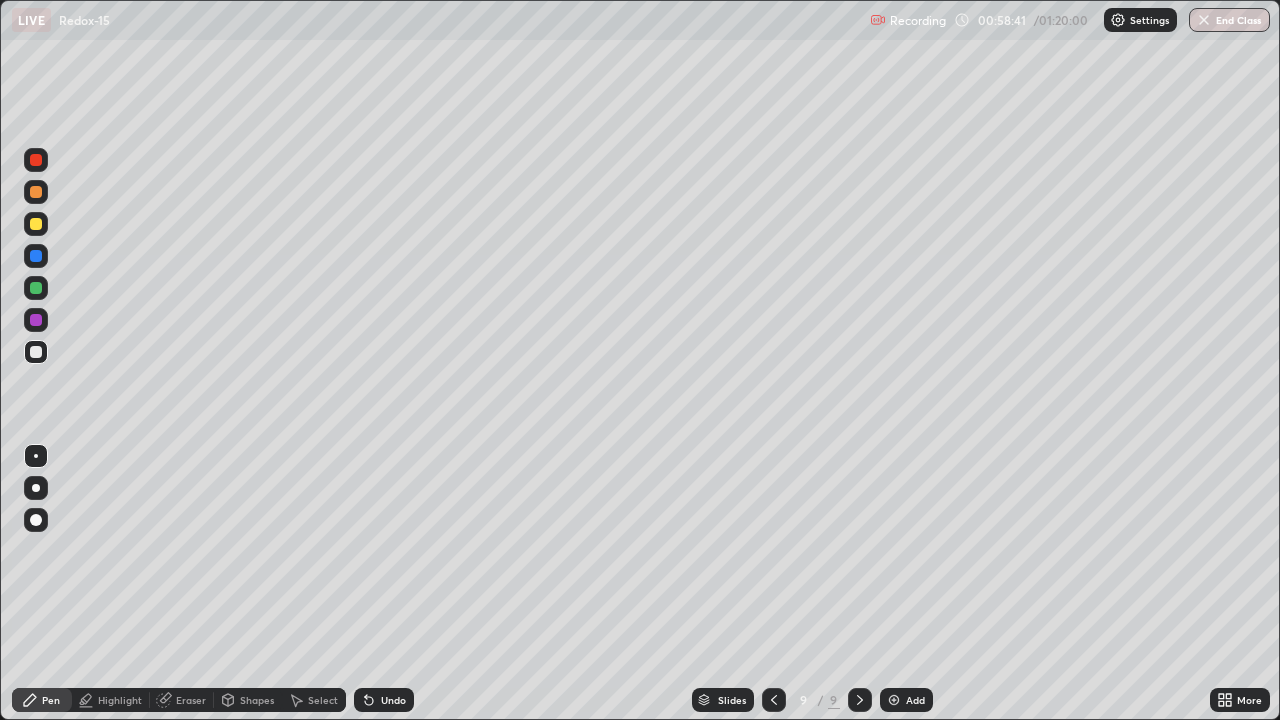 click on "Undo" at bounding box center [393, 700] 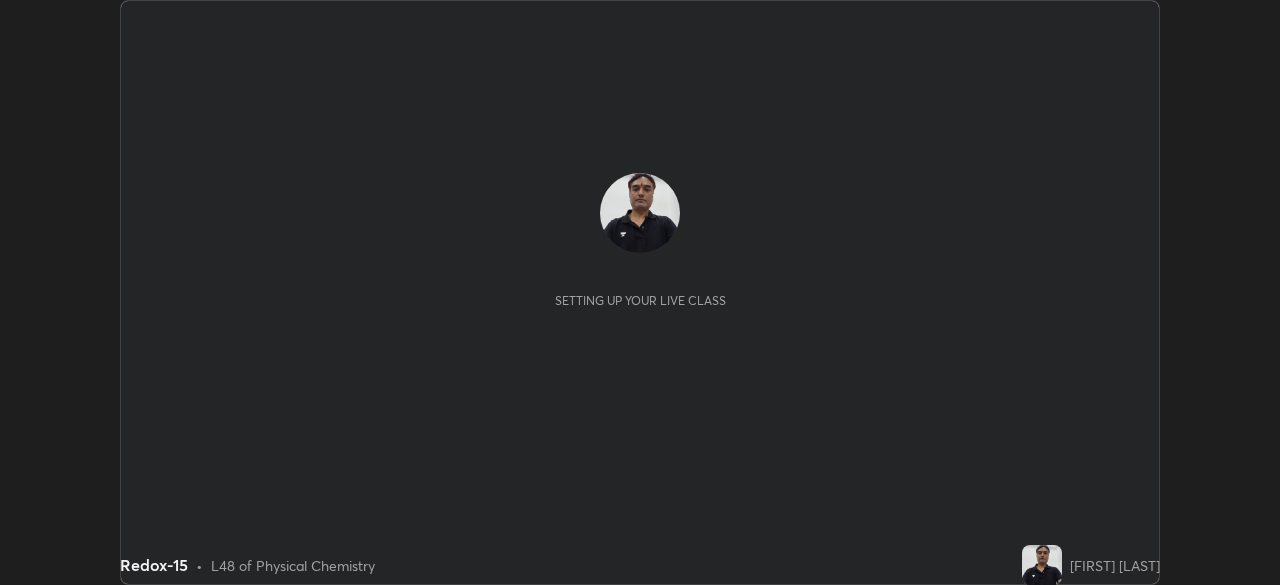 scroll, scrollTop: 0, scrollLeft: 0, axis: both 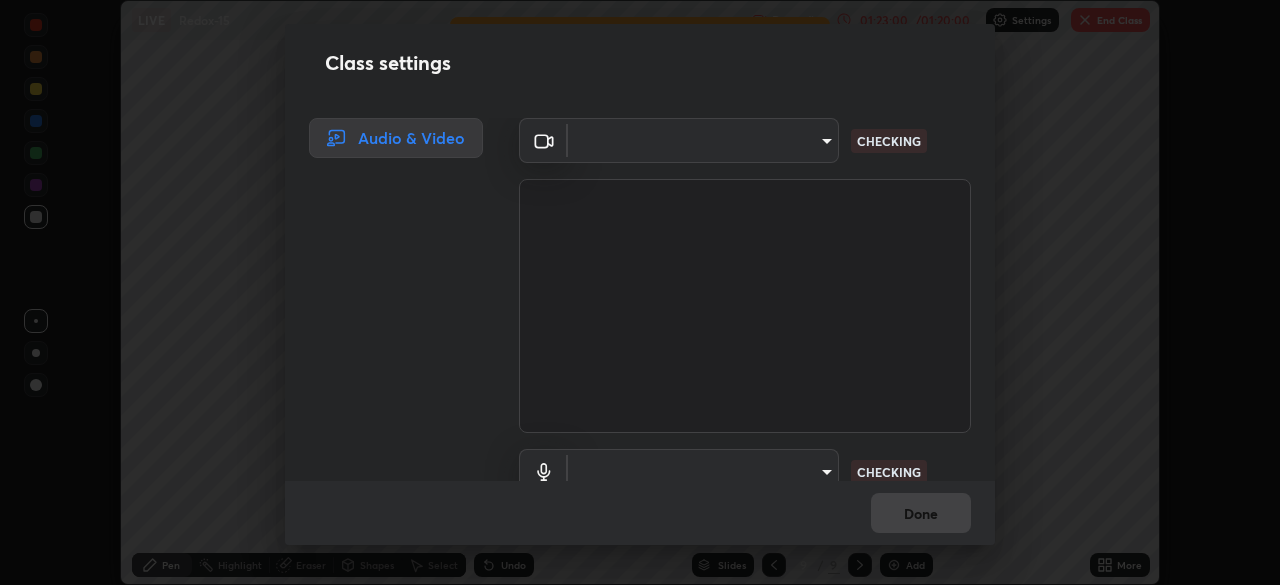 type on "d64d47ec9df49bf16df3be139c80778ada659e70263b5e9972ae33db9fa5459d" 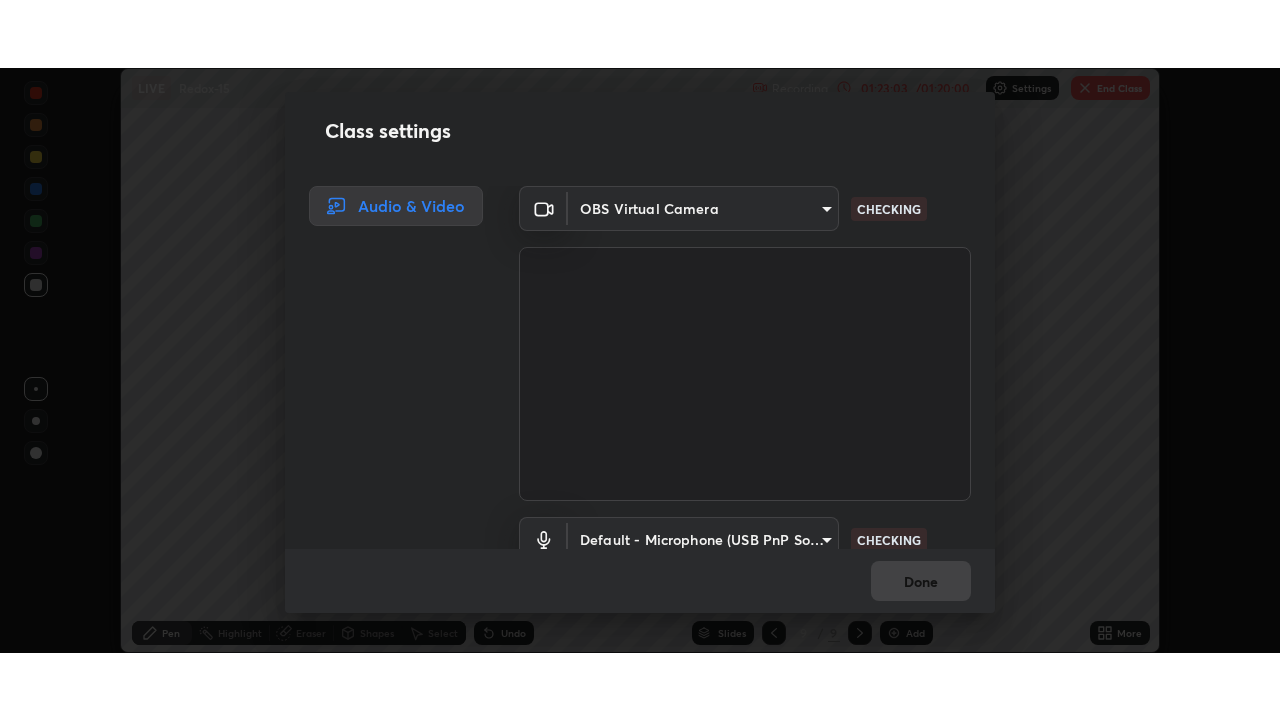 scroll, scrollTop: 91, scrollLeft: 0, axis: vertical 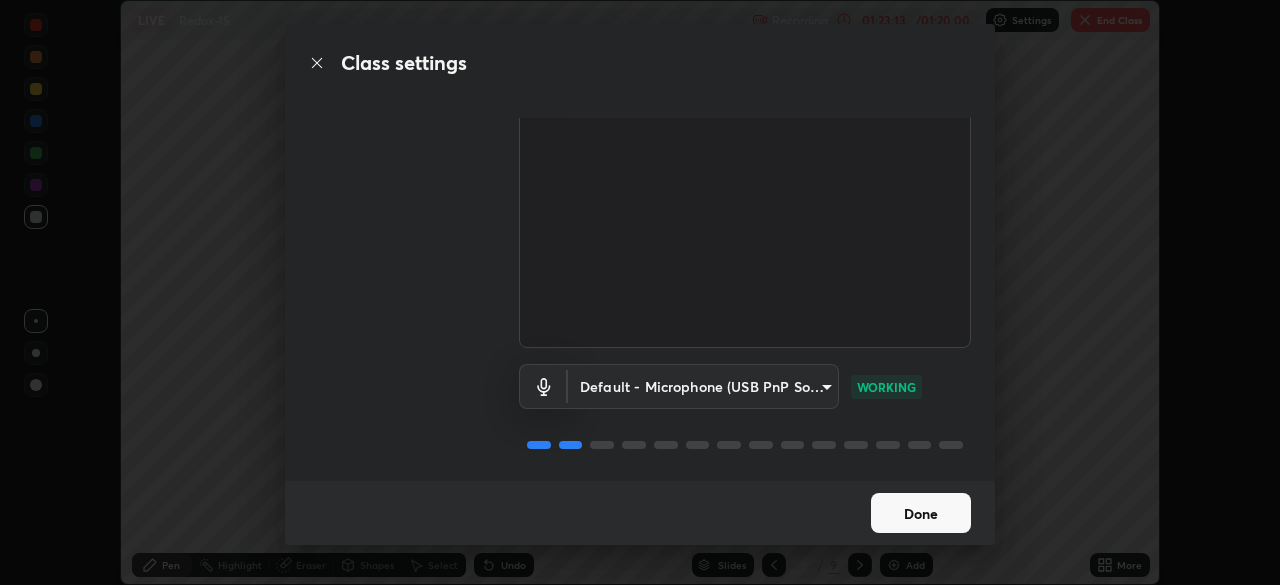 click on "Done" at bounding box center [921, 513] 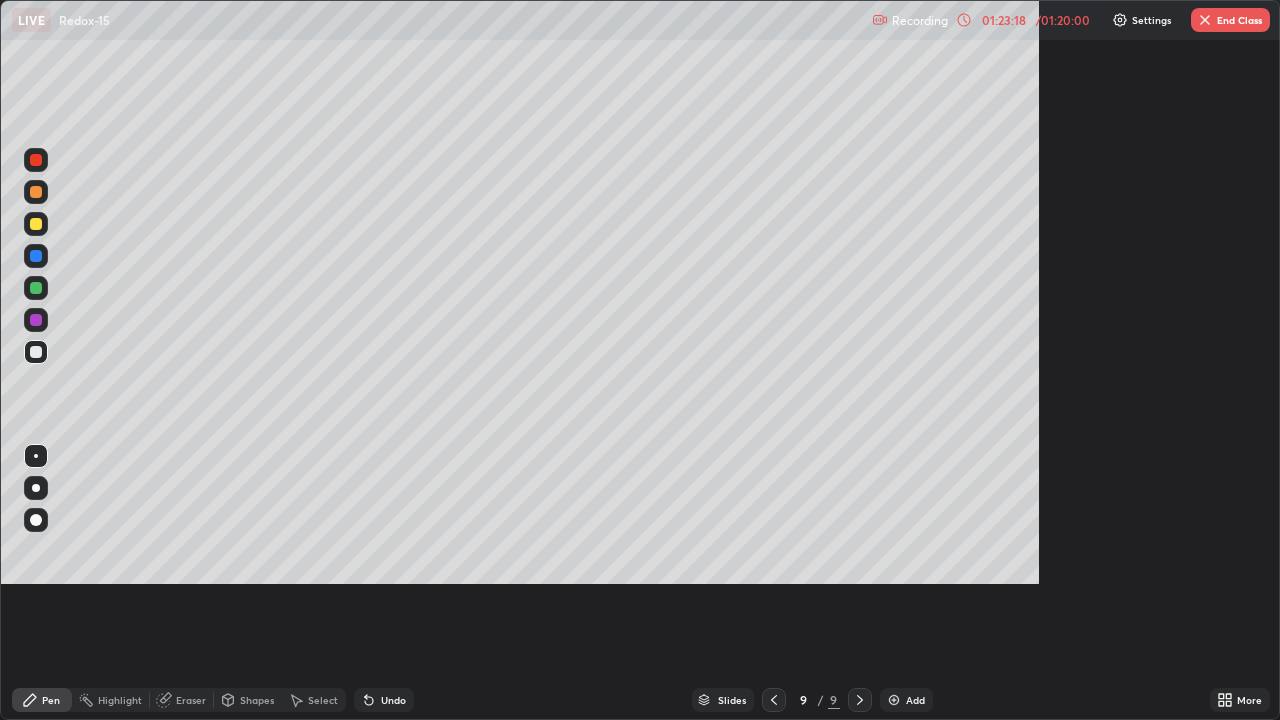 scroll, scrollTop: 99280, scrollLeft: 98720, axis: both 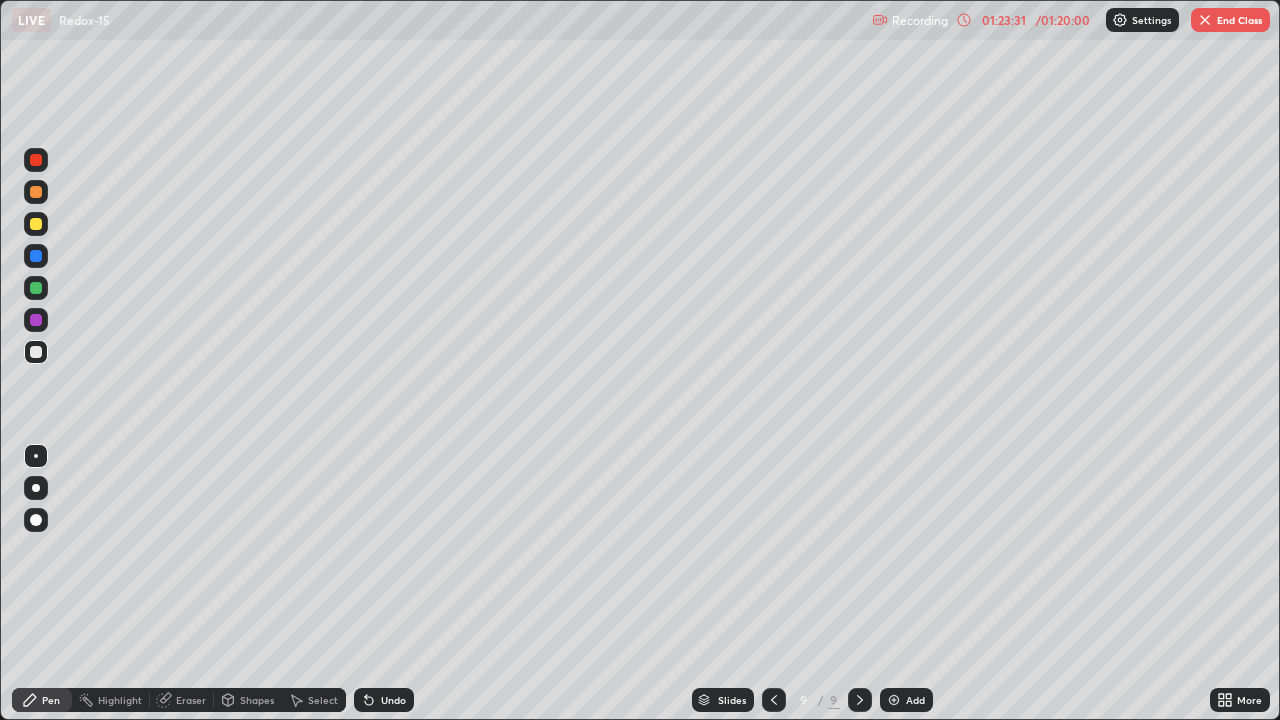 click at bounding box center (1205, 20) 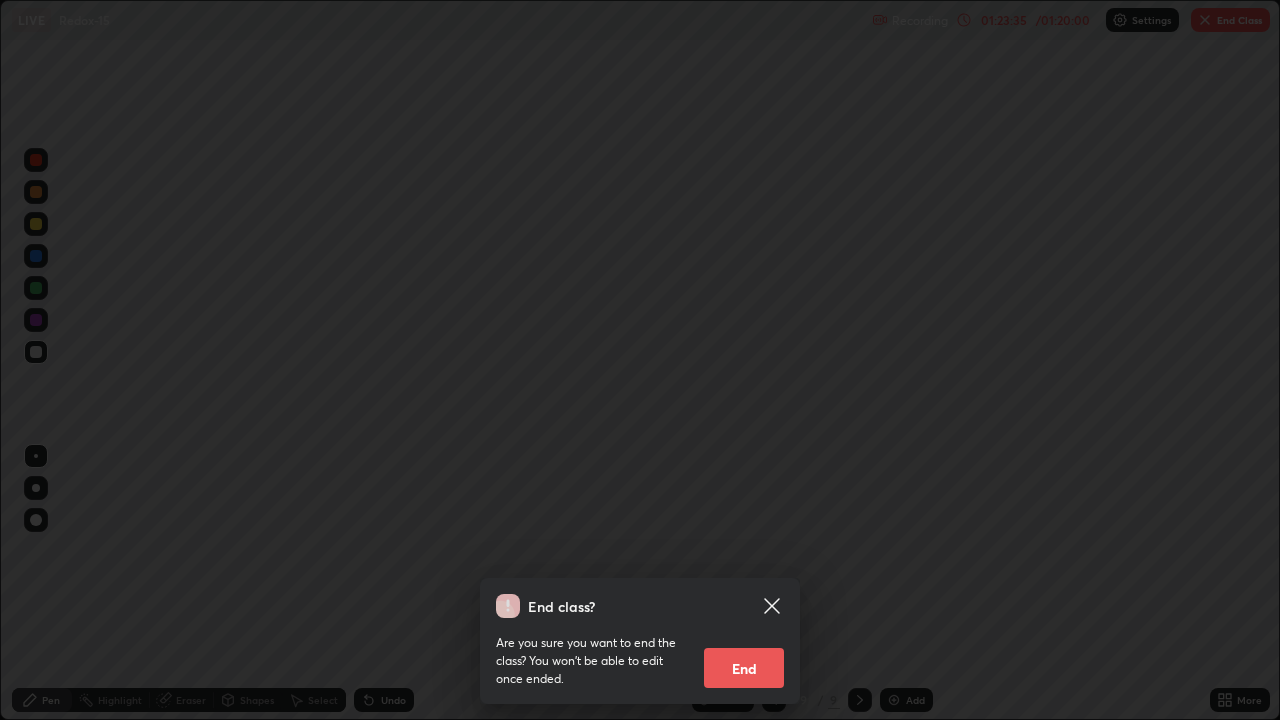 click on "End" at bounding box center [744, 668] 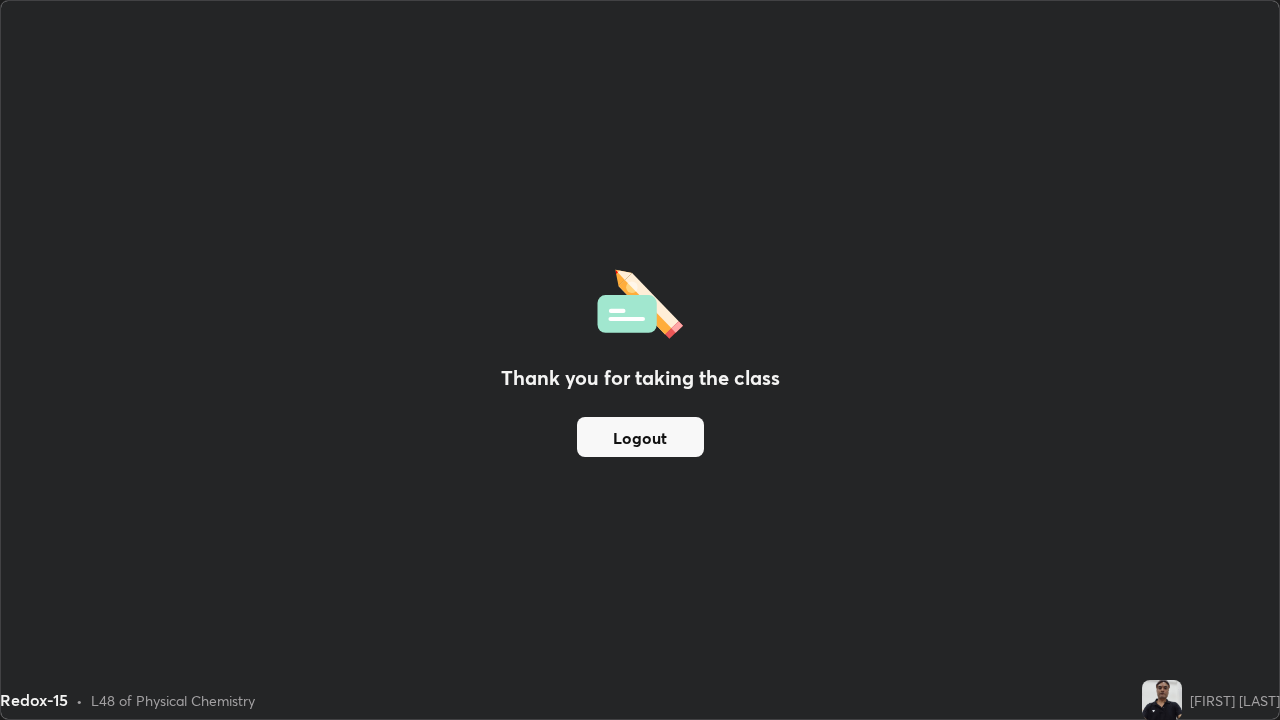 click on "Logout" at bounding box center [640, 437] 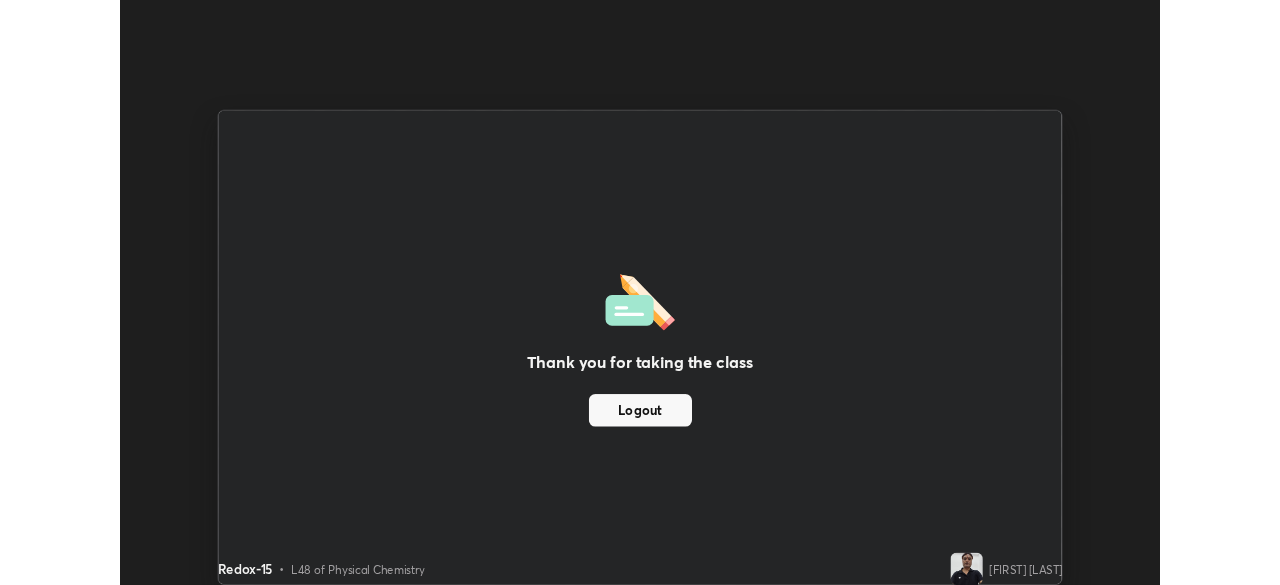 scroll, scrollTop: 585, scrollLeft: 1280, axis: both 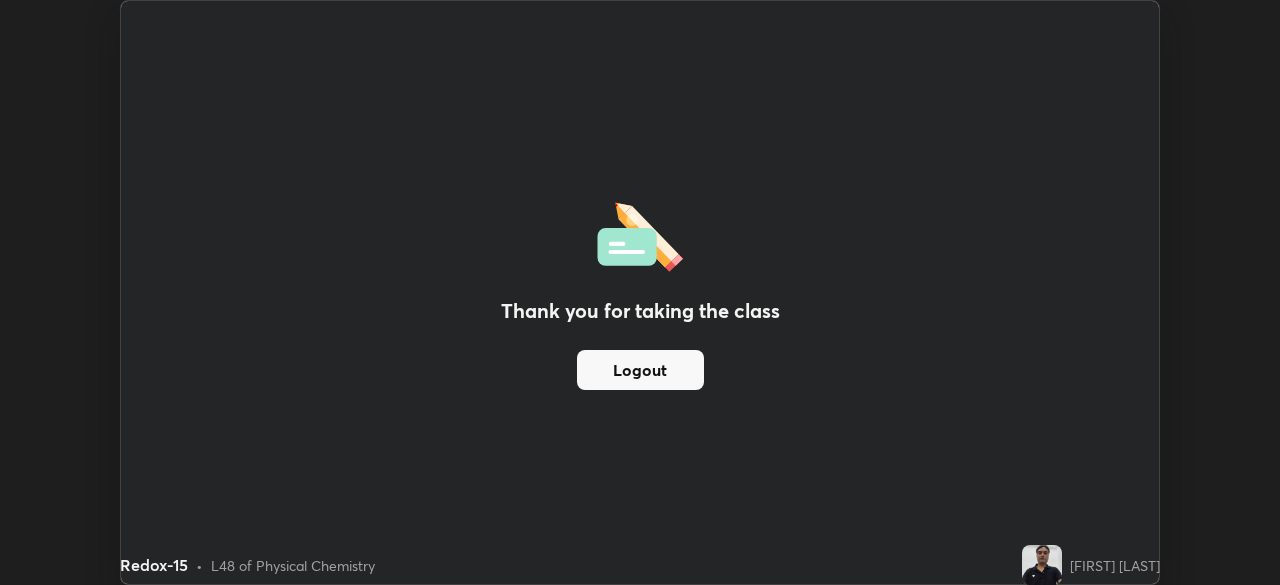 click on "Logout" at bounding box center (640, 370) 